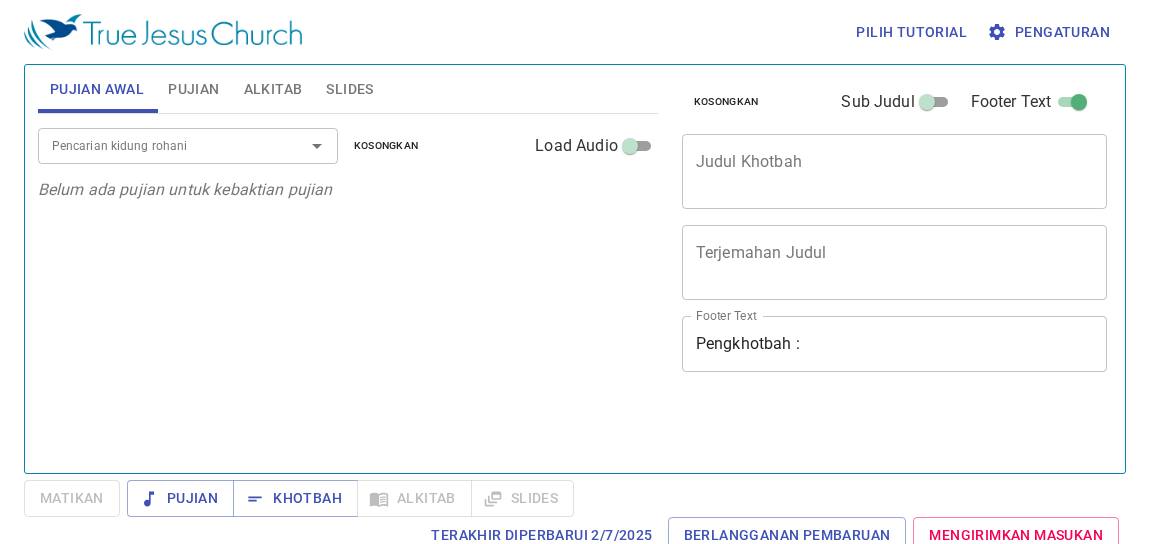 scroll, scrollTop: 0, scrollLeft: 0, axis: both 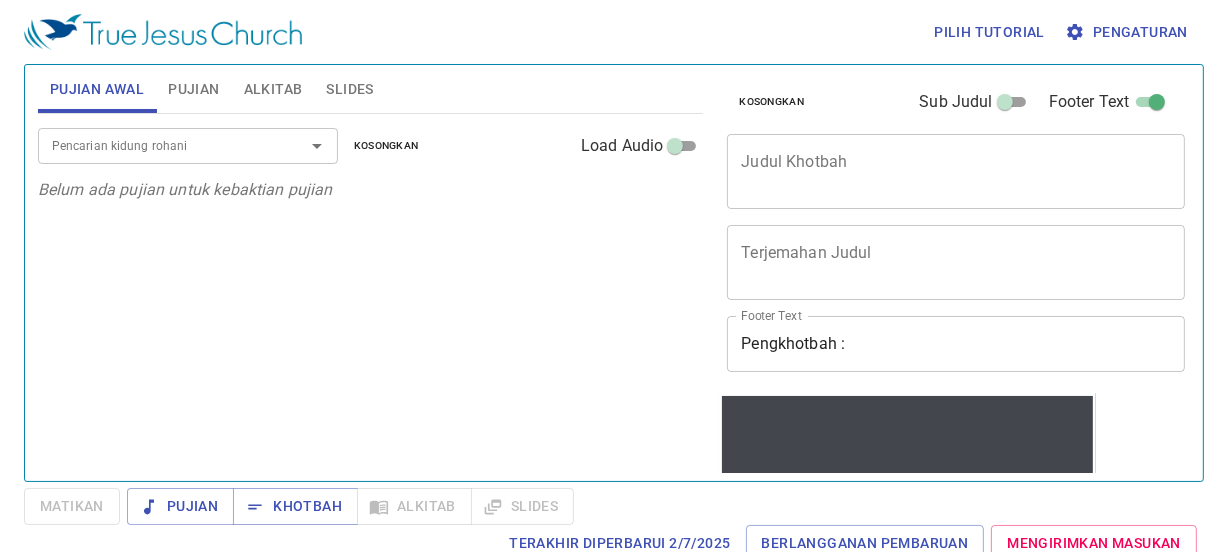click on "Pencarian kidung rohani" at bounding box center (188, 145) 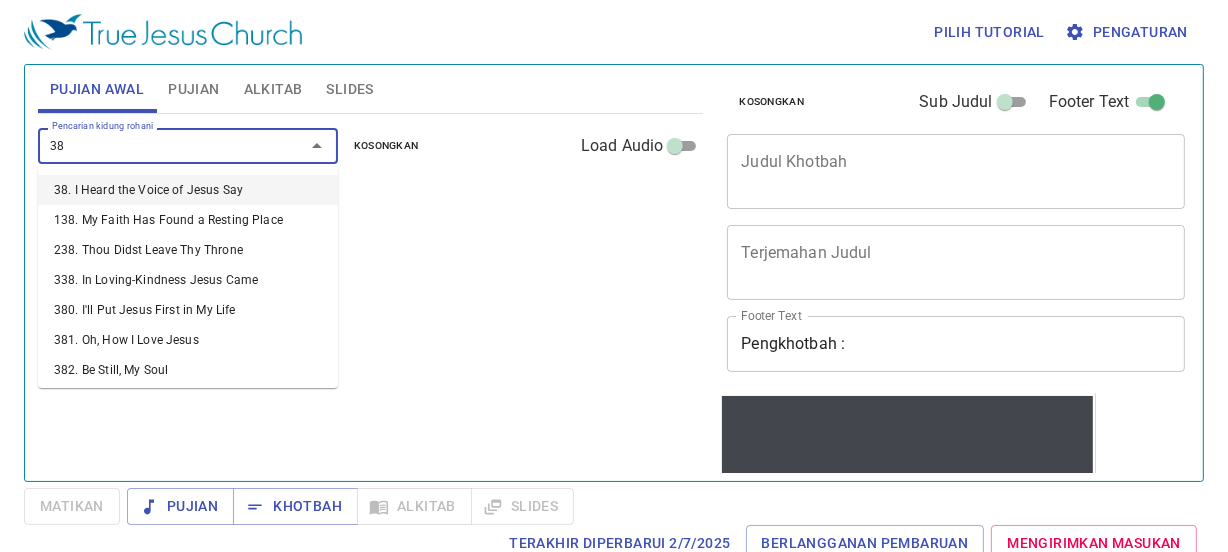 type on "389" 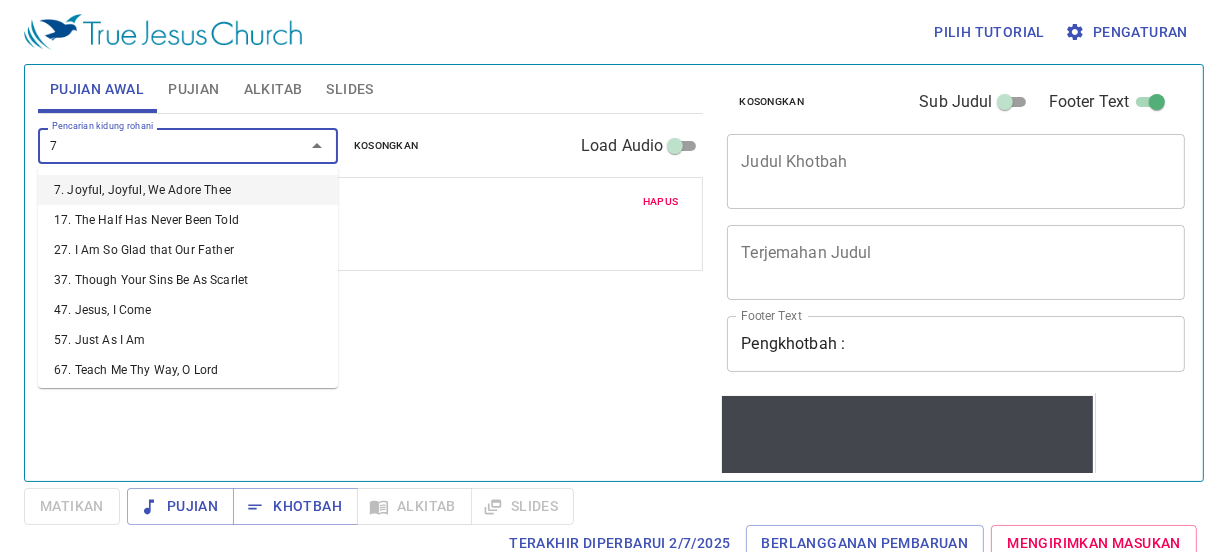 type on "78" 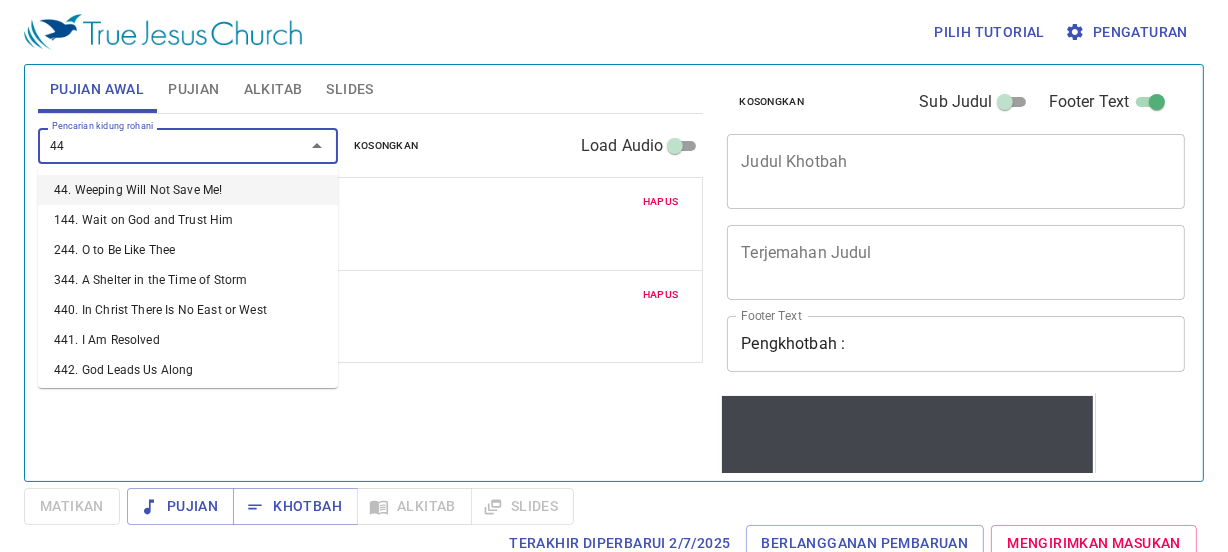 type on "449" 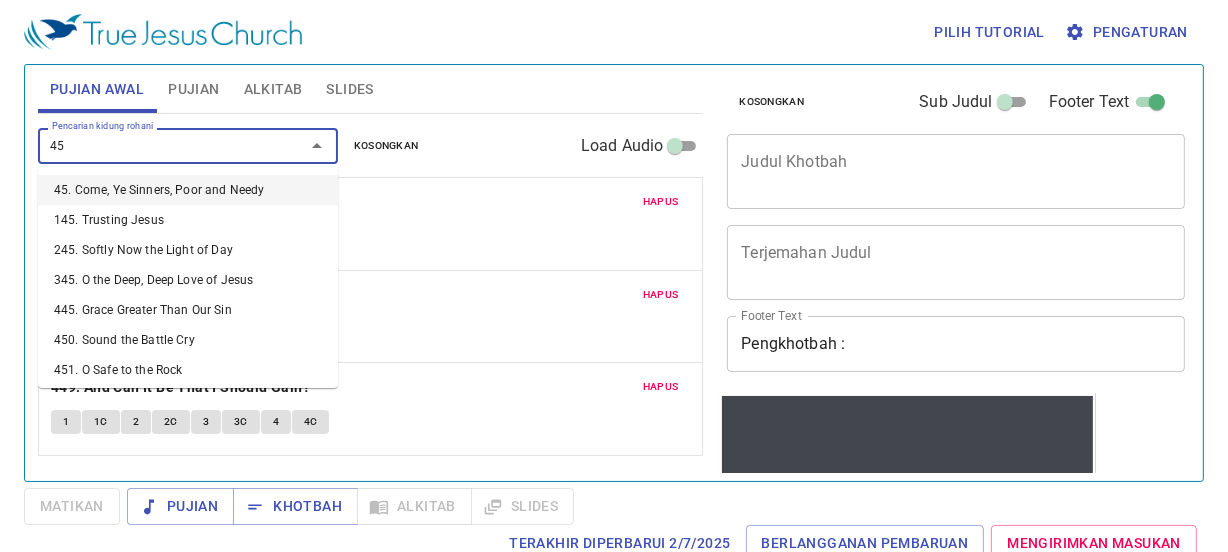 type on "452" 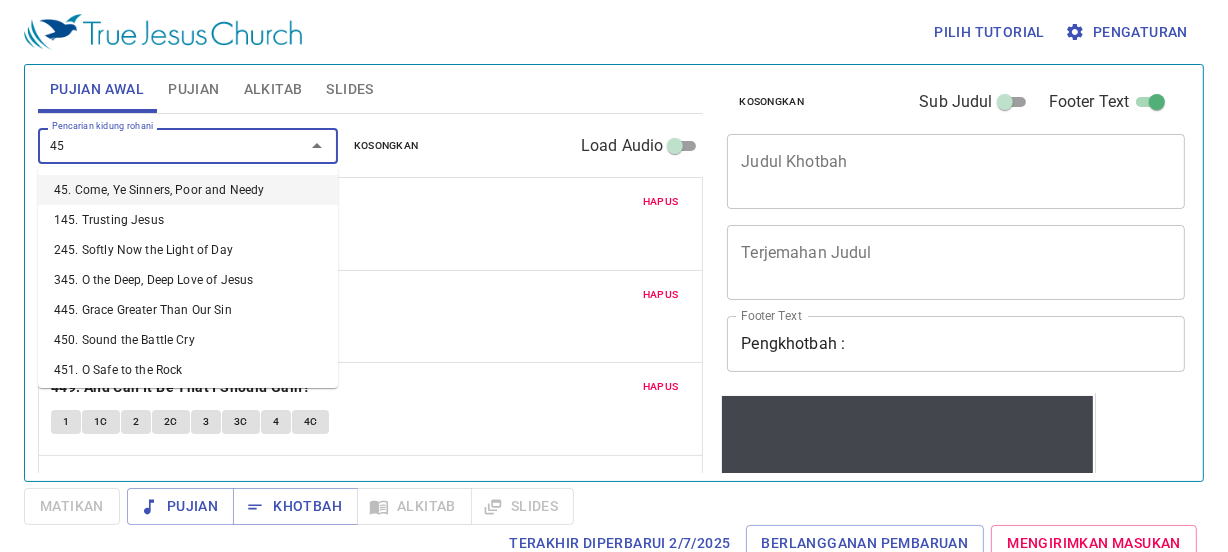 type on "459" 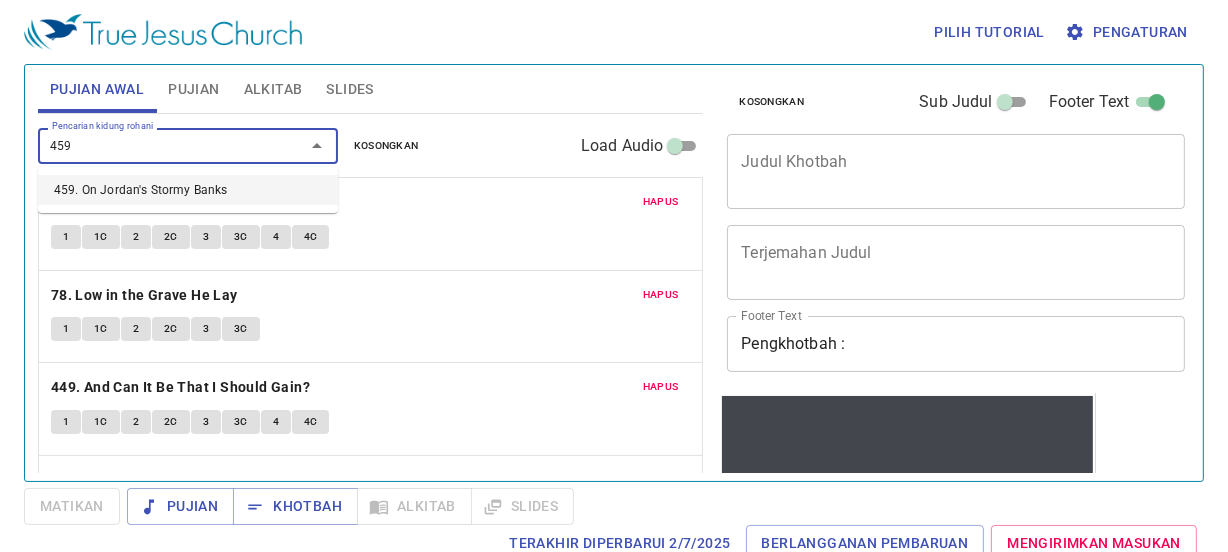 type 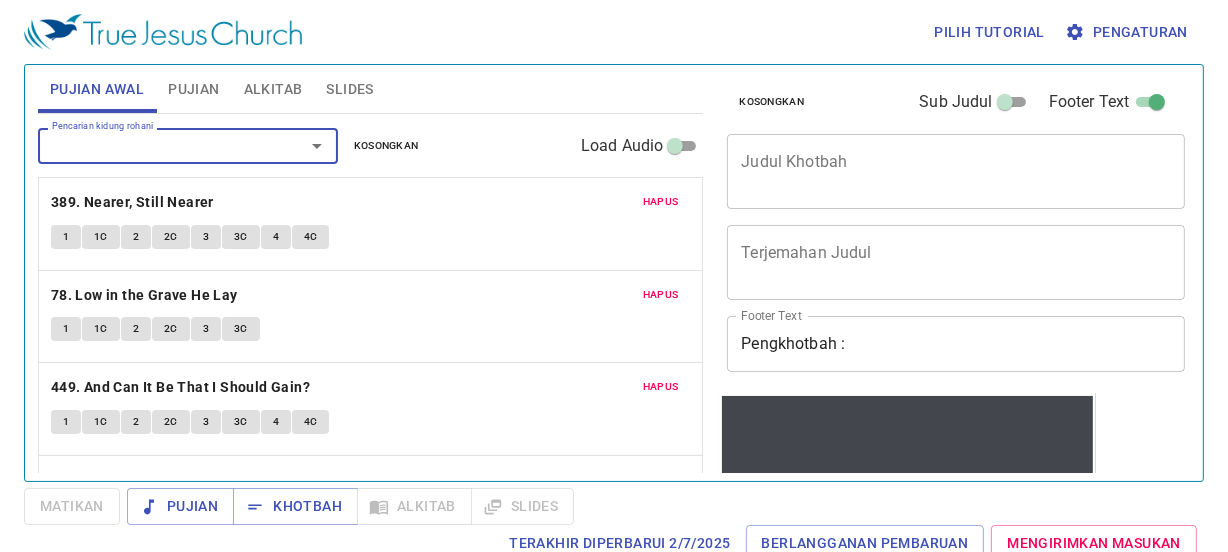 click on "Pujian" at bounding box center [193, 89] 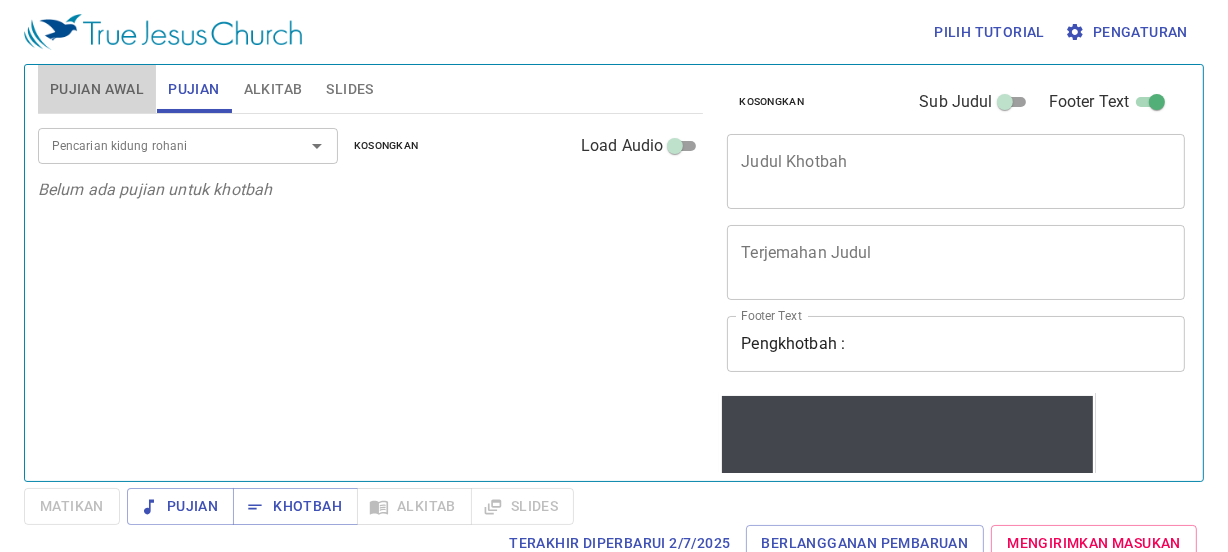 click on "Pujian Awal" at bounding box center (97, 89) 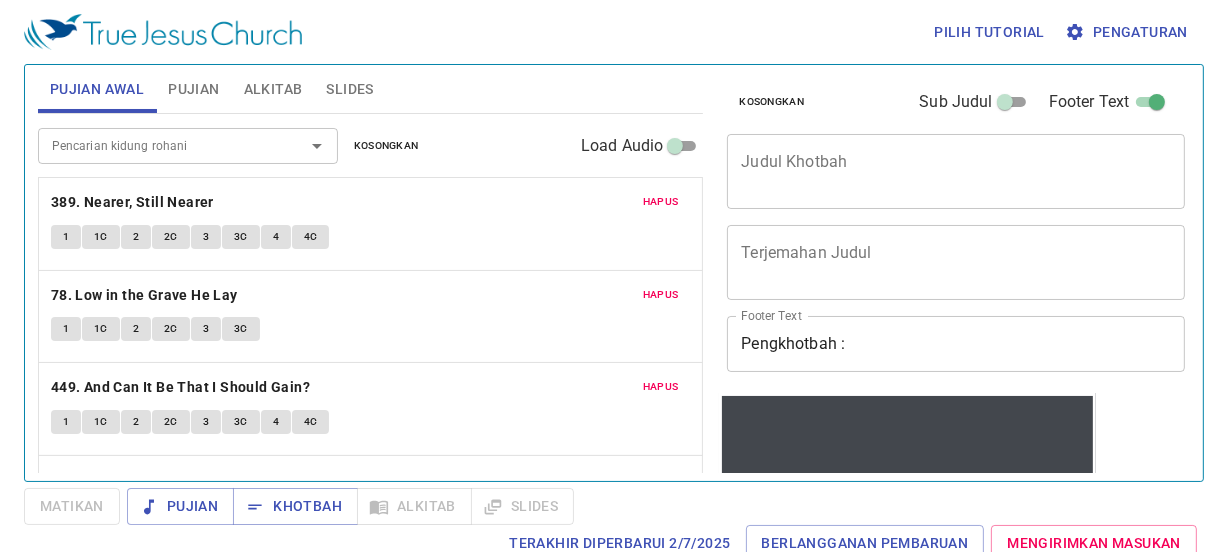 scroll, scrollTop: 167, scrollLeft: 0, axis: vertical 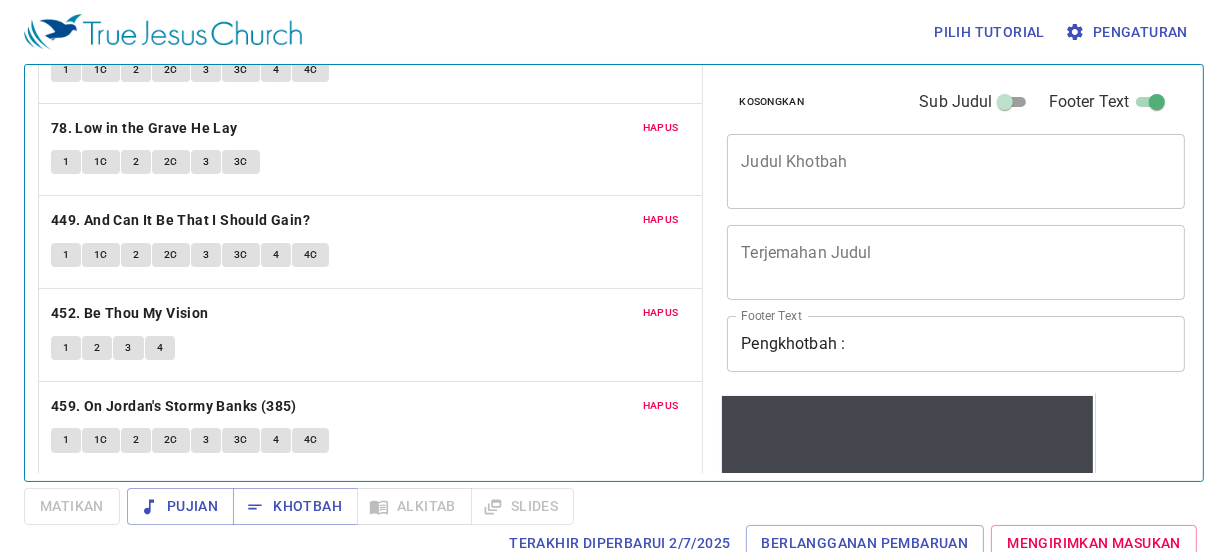 click on "x Judul Khotbah" at bounding box center [956, 171] 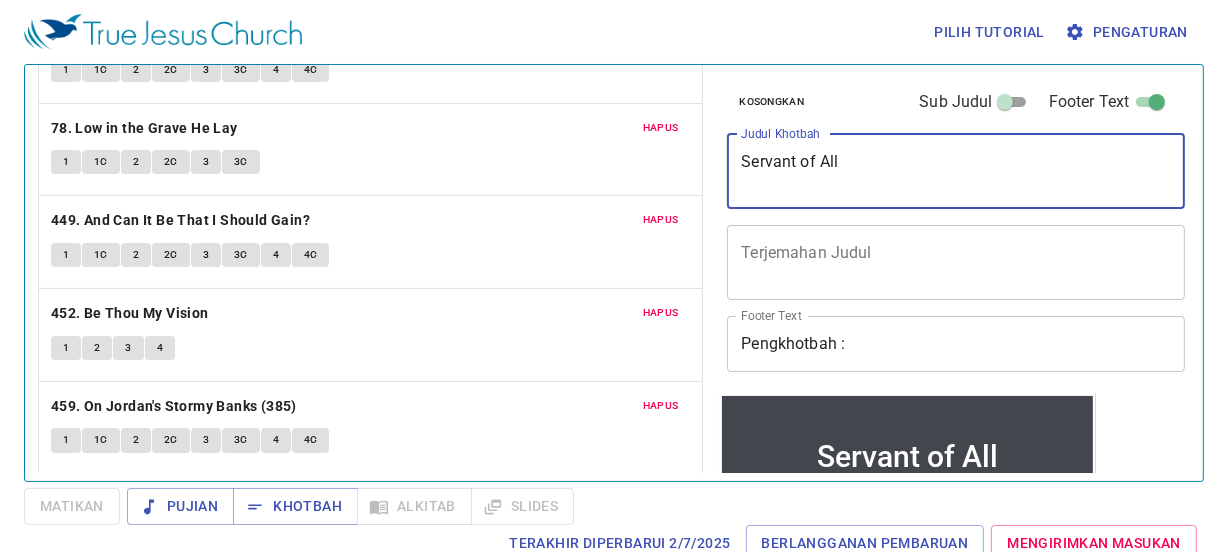 type on "Servant of All" 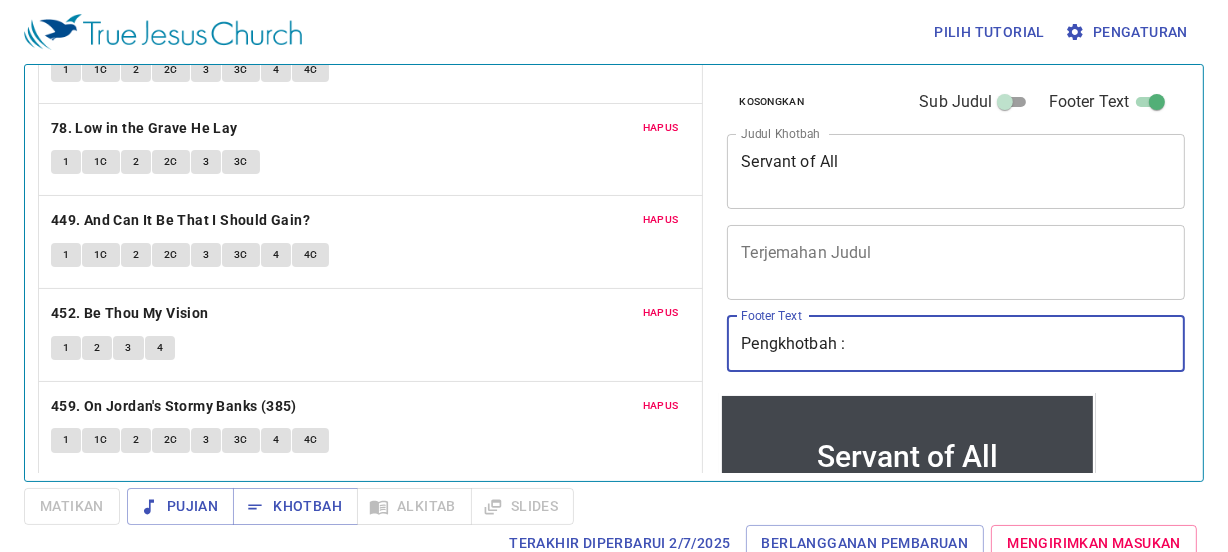 click on "Pengkhotbah :" at bounding box center (956, 344) 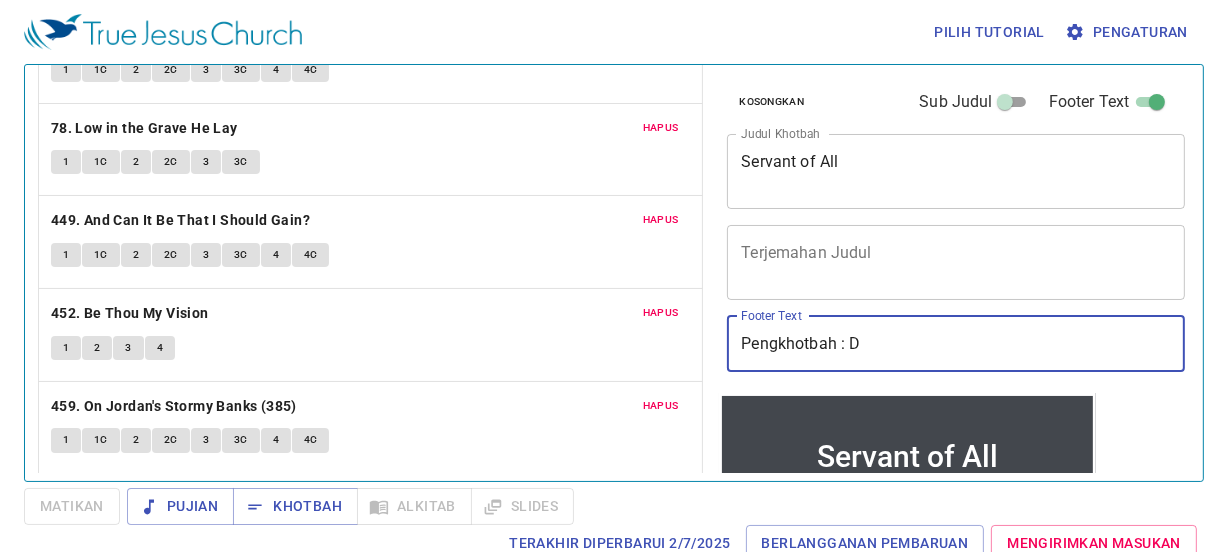 type on "Pengkhotbah : Dn. Mark Teh" 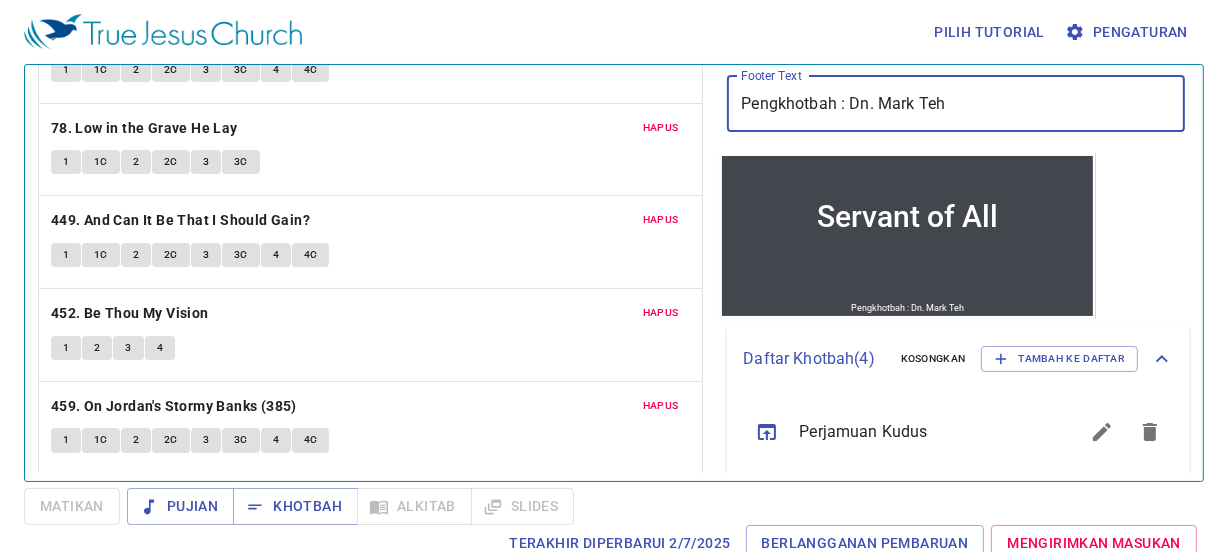 scroll, scrollTop: 240, scrollLeft: 0, axis: vertical 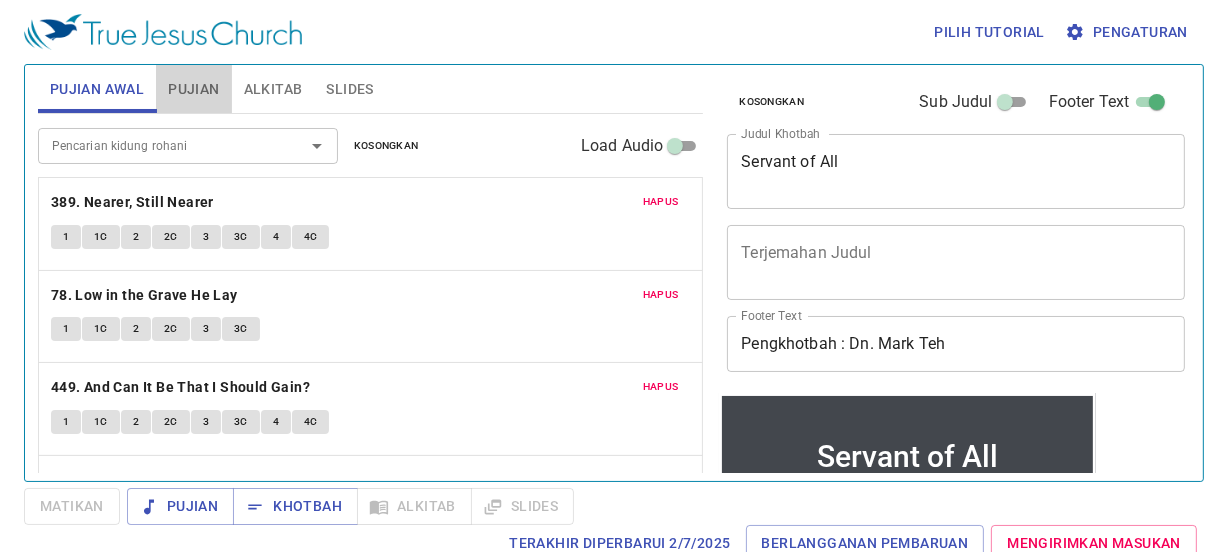 click on "Pujian" at bounding box center [193, 89] 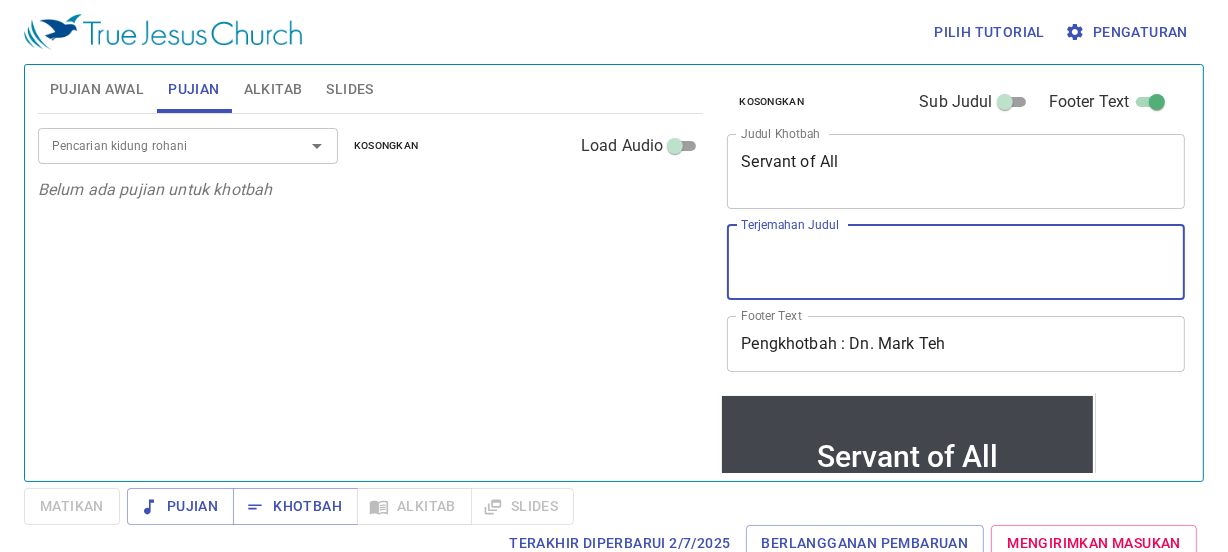 click on "Terjemahan Judul" at bounding box center [956, 262] 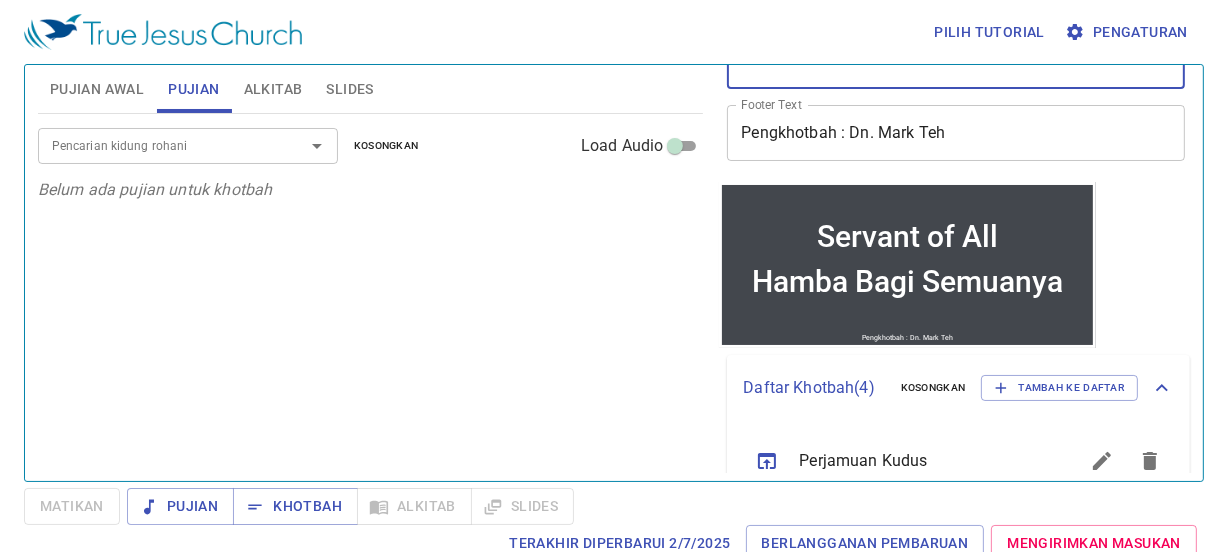 scroll, scrollTop: 215, scrollLeft: 0, axis: vertical 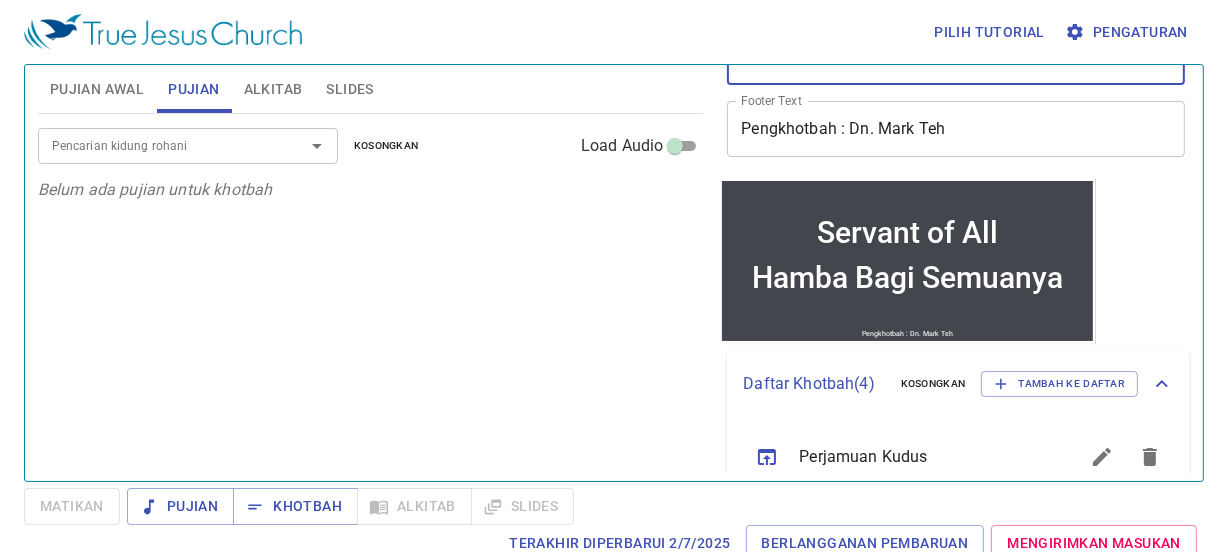 type on "Hamba Bagi Semuanya" 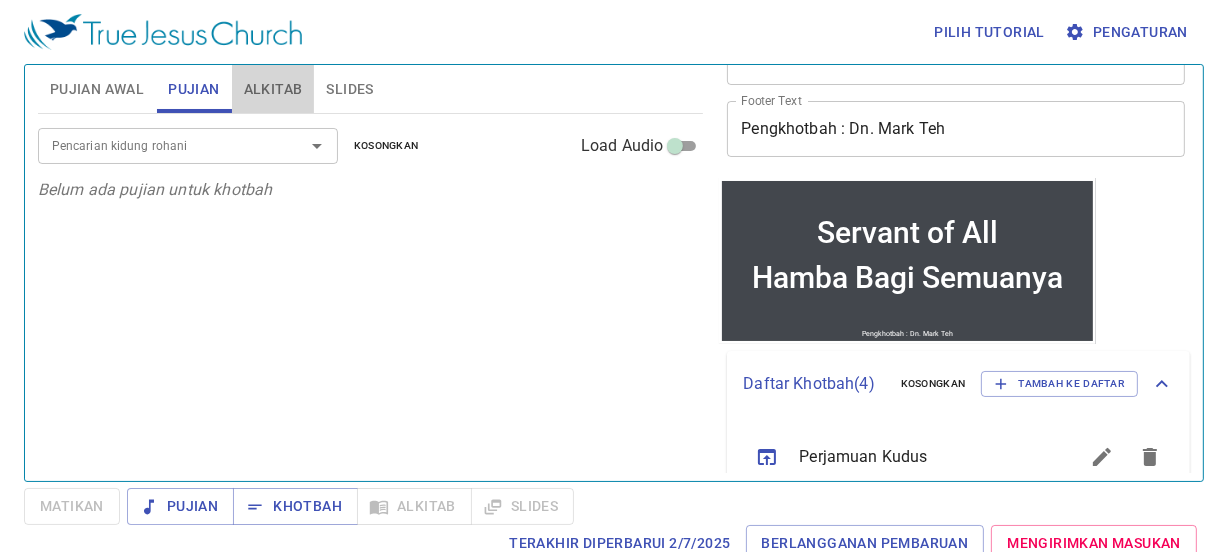 click on "Alkitab" at bounding box center (273, 89) 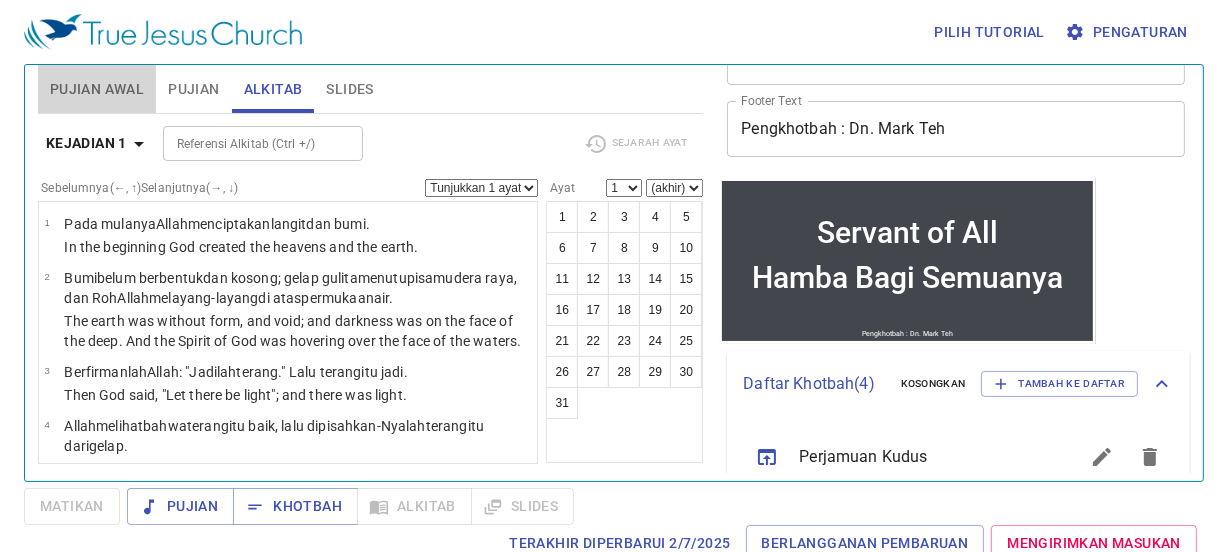 click on "Pujian Awal" at bounding box center [97, 89] 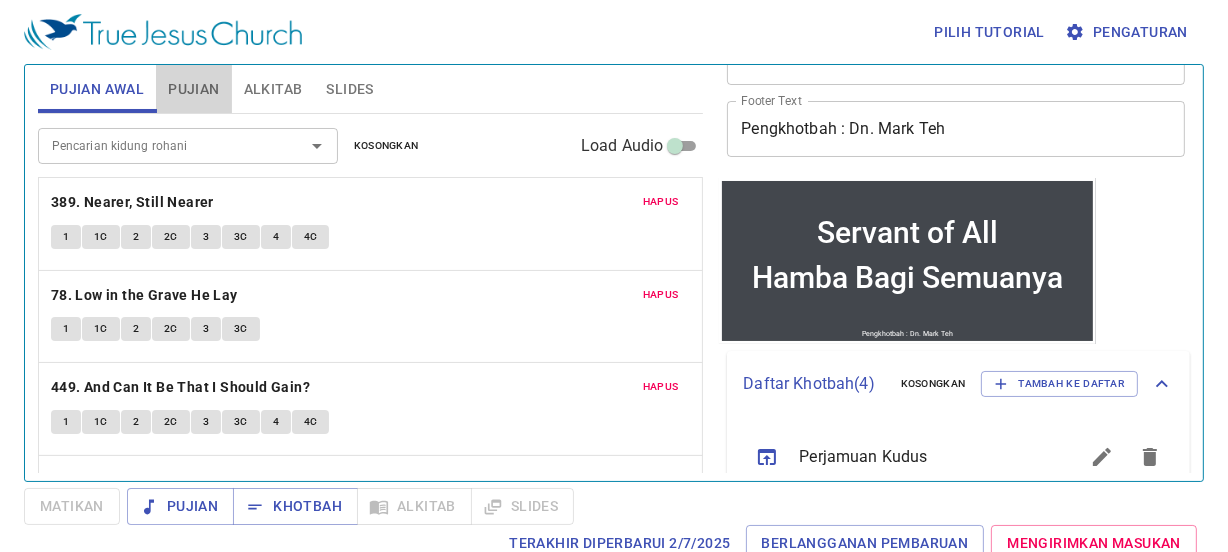 click on "Pujian" at bounding box center [193, 89] 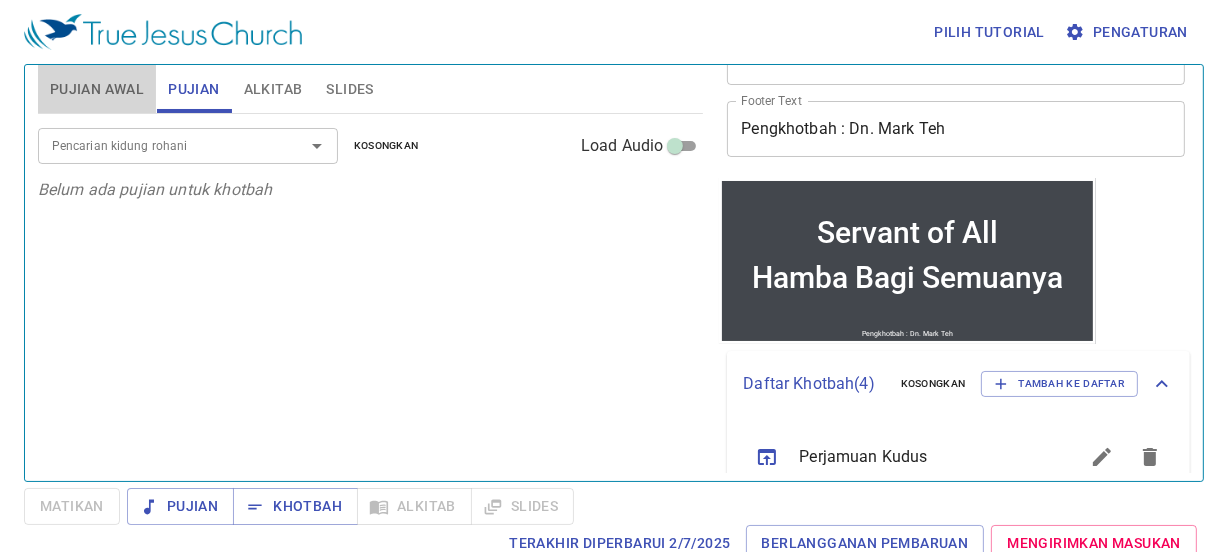 click on "Pujian Awal" at bounding box center (97, 89) 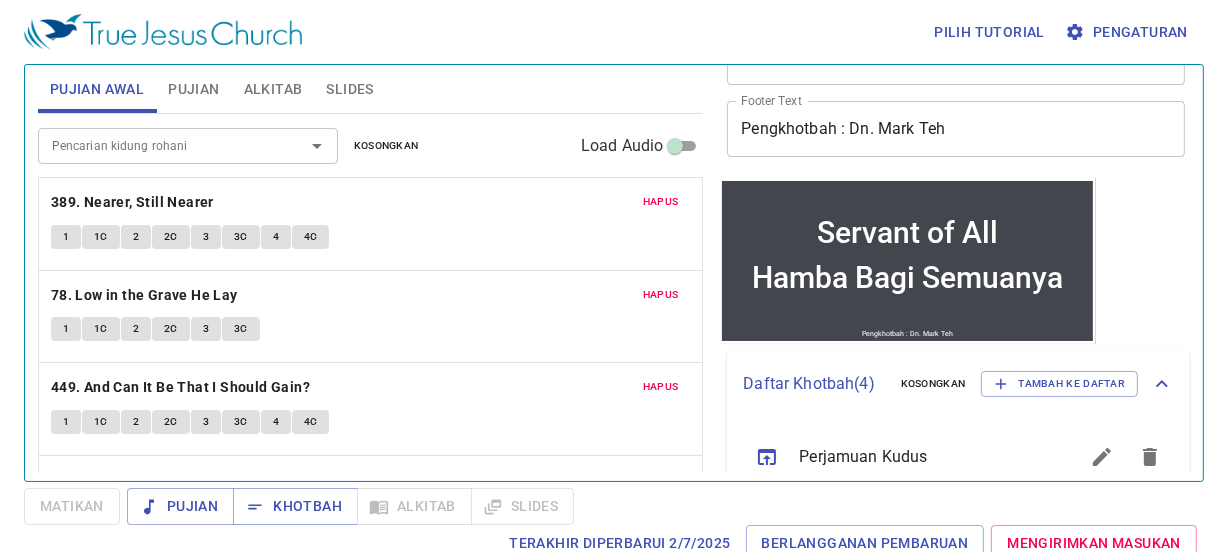 click on "Pujian" at bounding box center [193, 89] 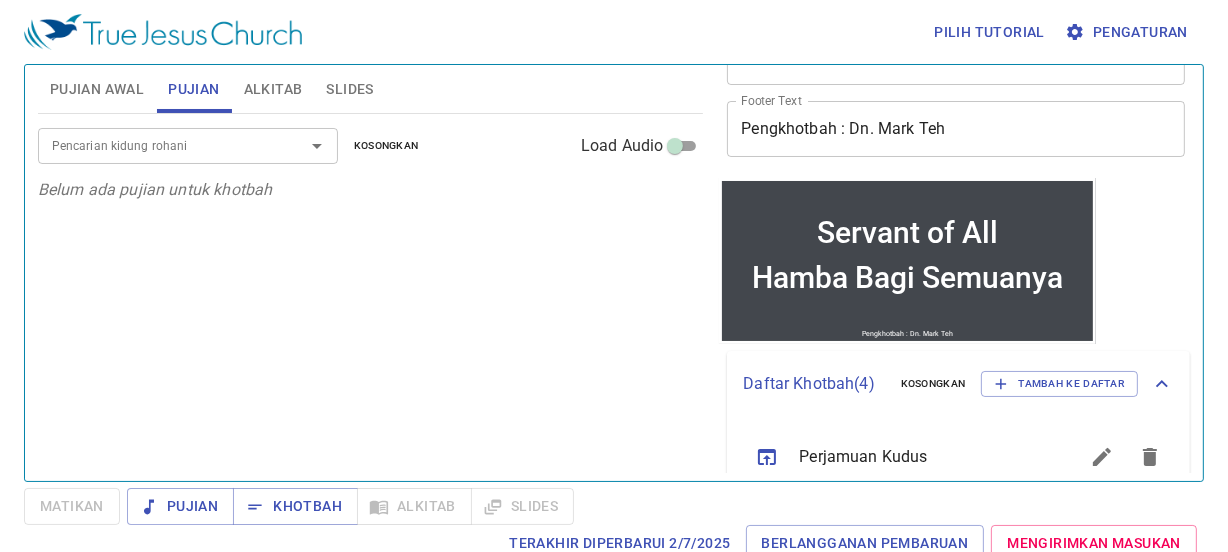 click on "Pencarian kidung rohani" at bounding box center (188, 145) 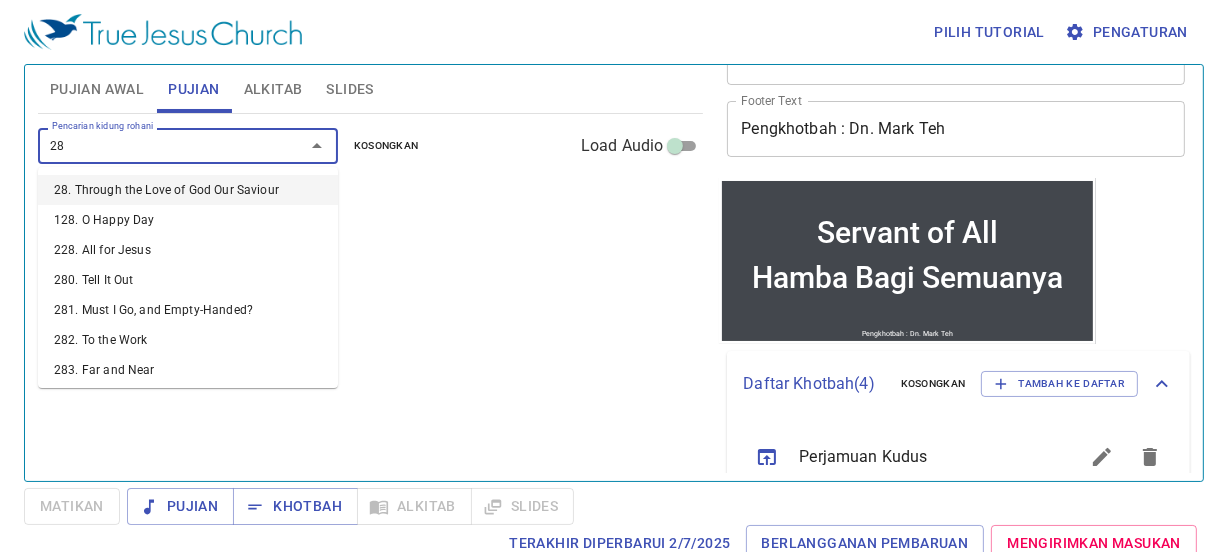 type on "282" 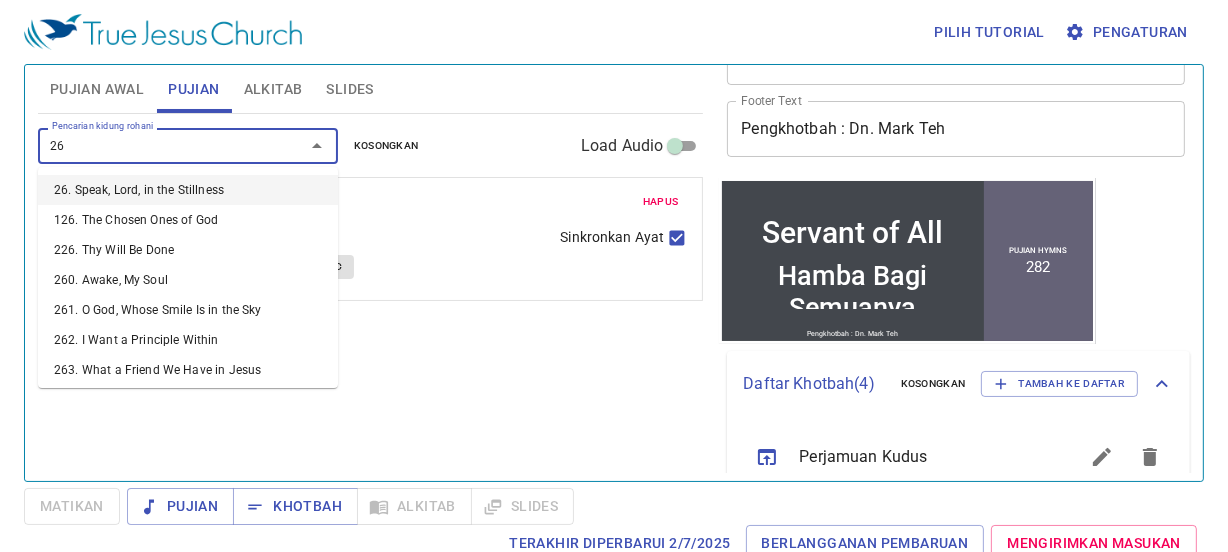 type on "269" 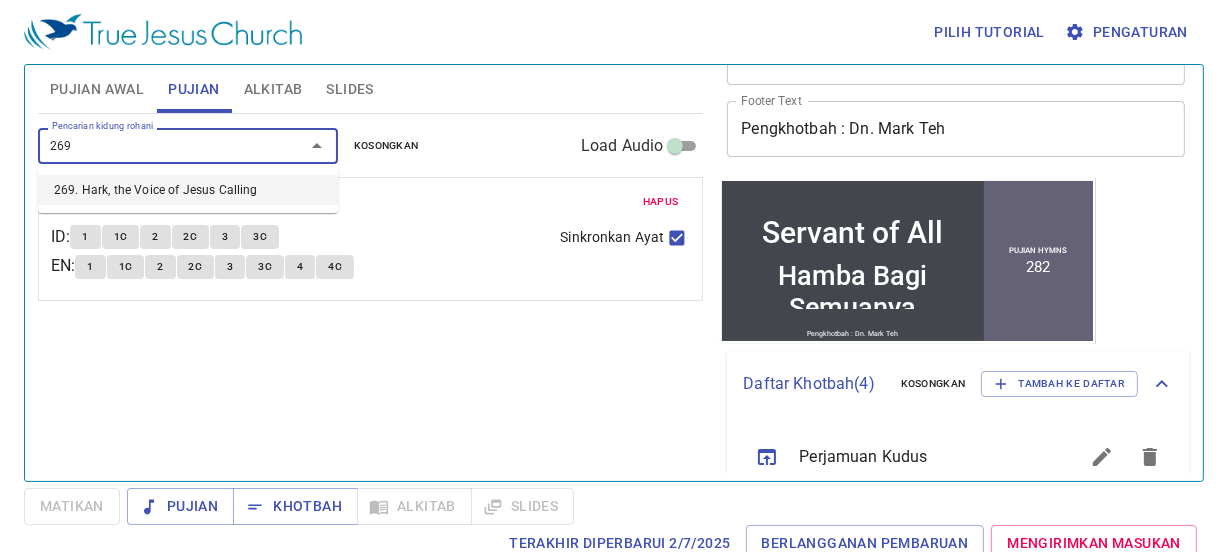 type 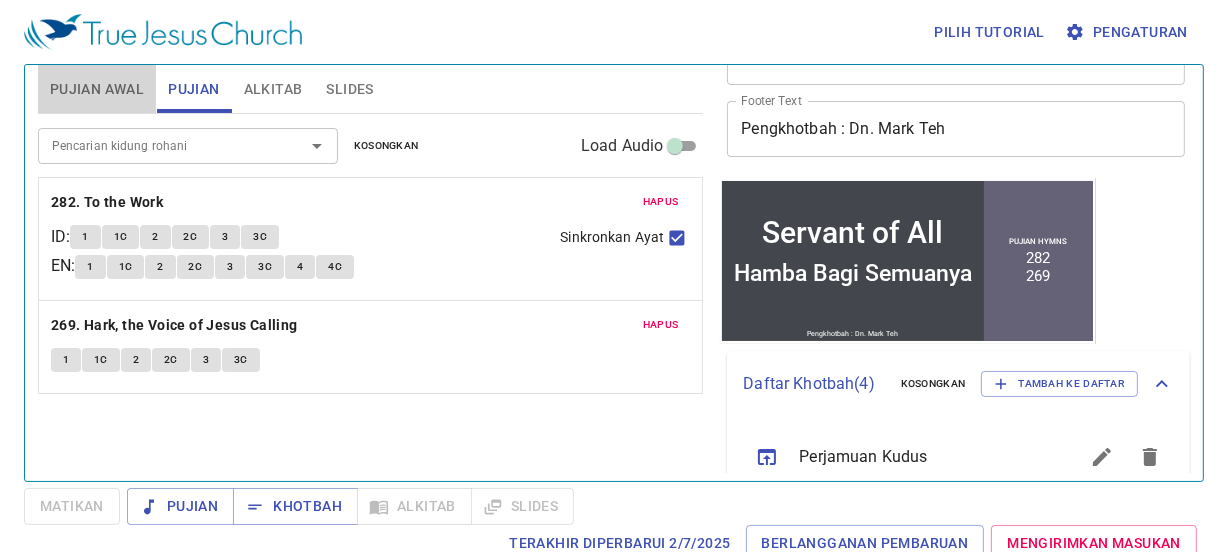 click on "Pujian Awal" at bounding box center [97, 89] 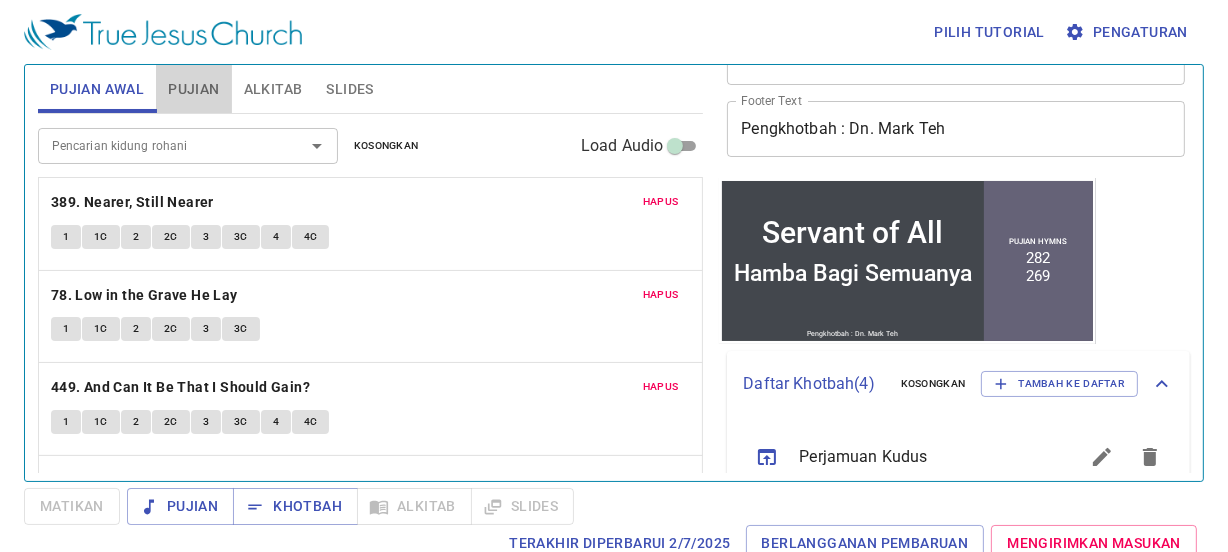 click on "Pujian" at bounding box center (193, 89) 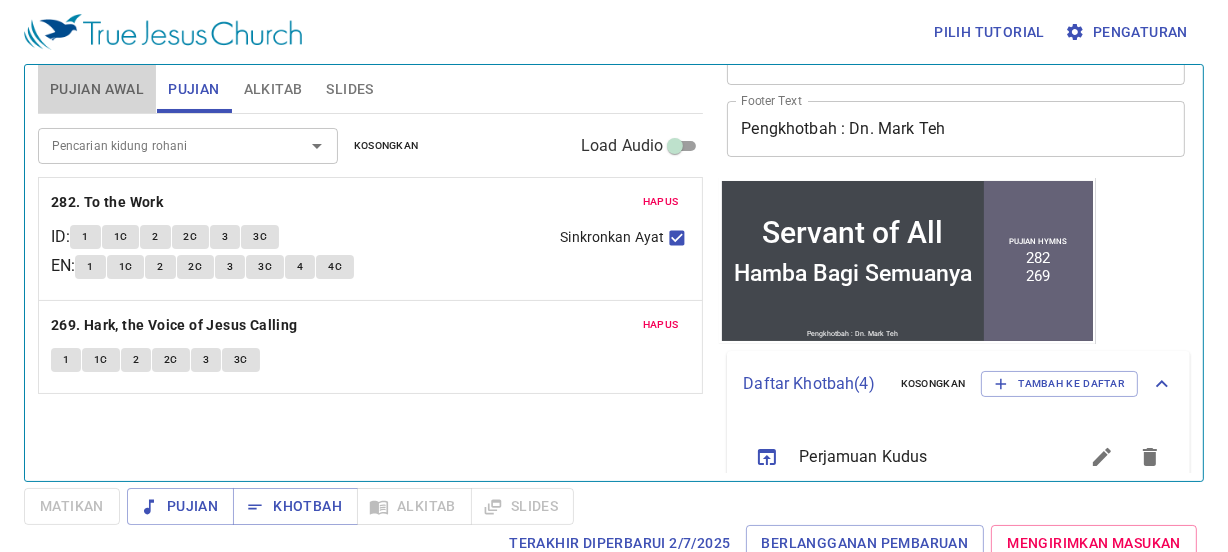 click on "Pujian Awal" at bounding box center (97, 89) 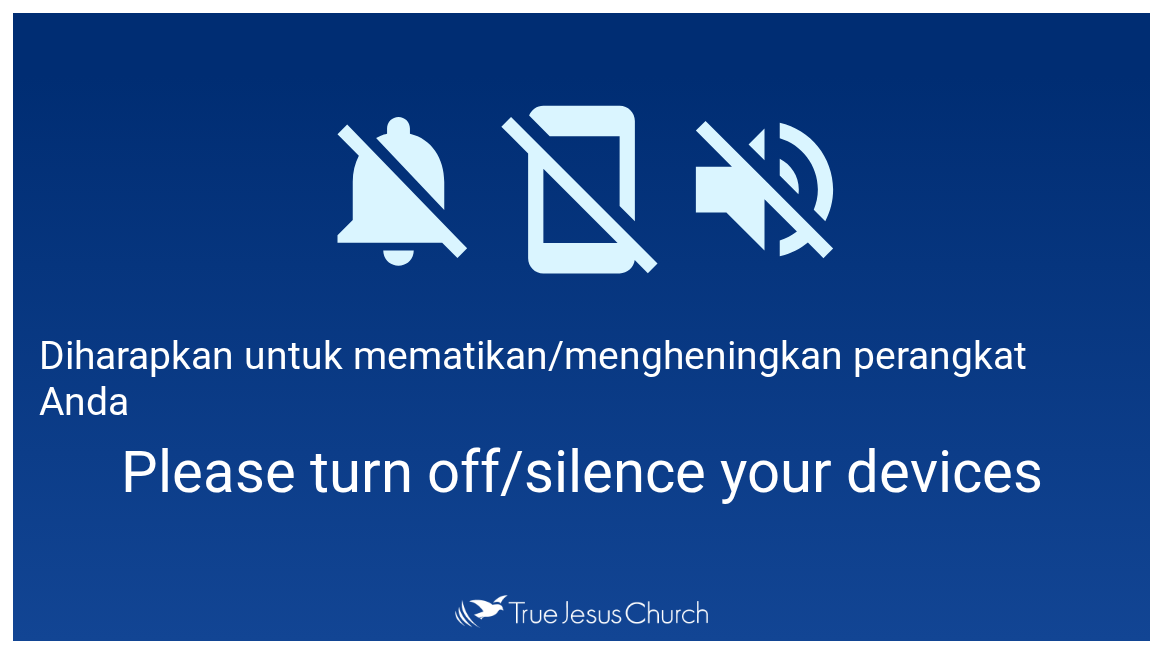 scroll, scrollTop: 0, scrollLeft: 0, axis: both 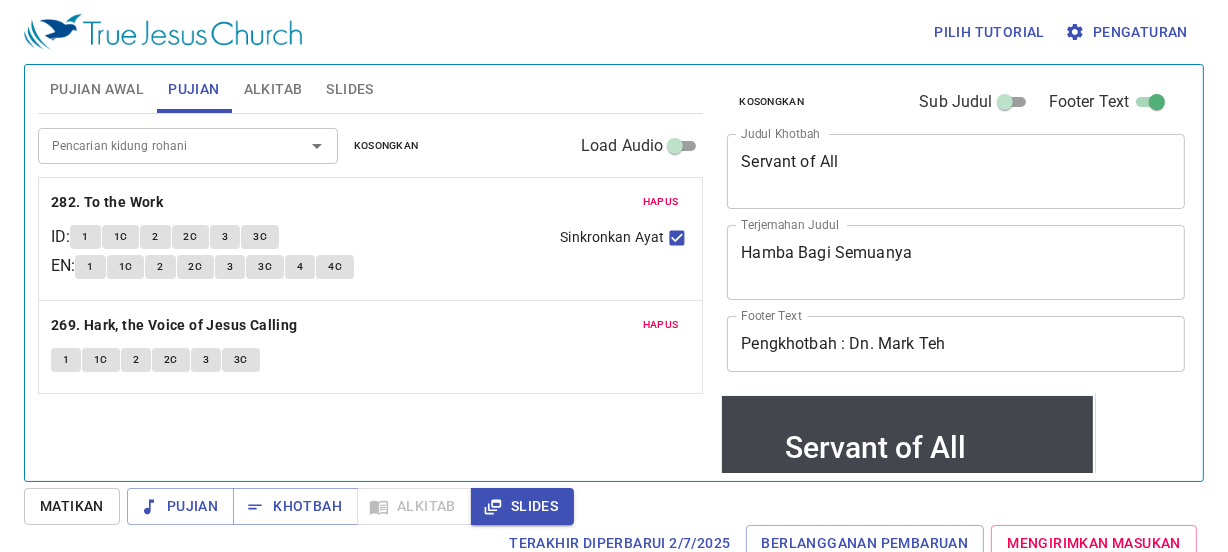 click on "Pujian Awal Pujian Alkitab Slides" at bounding box center [371, 89] 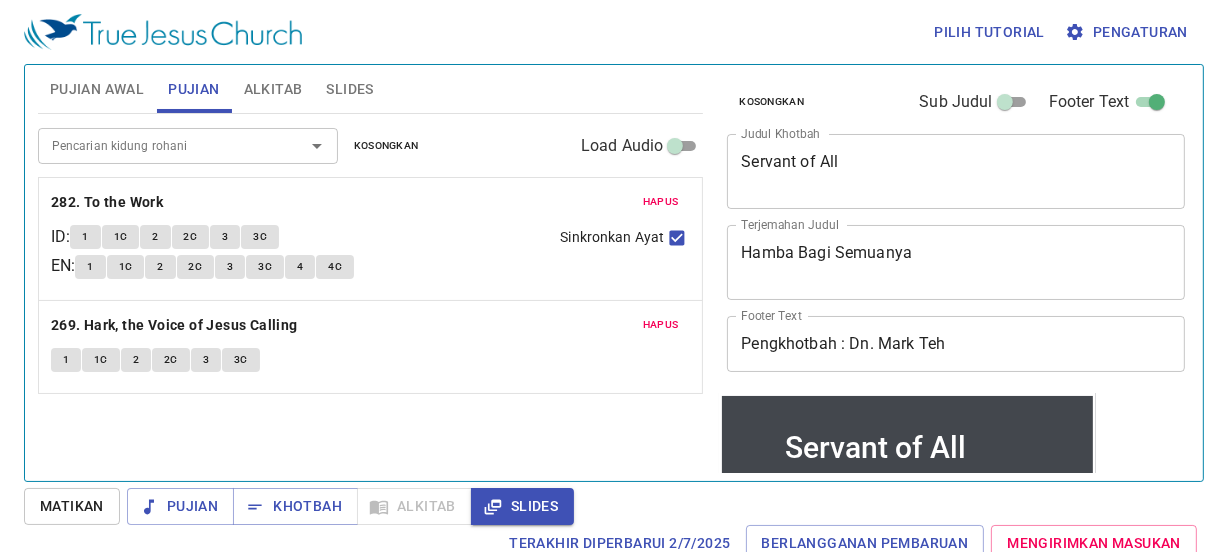 scroll, scrollTop: 0, scrollLeft: 0, axis: both 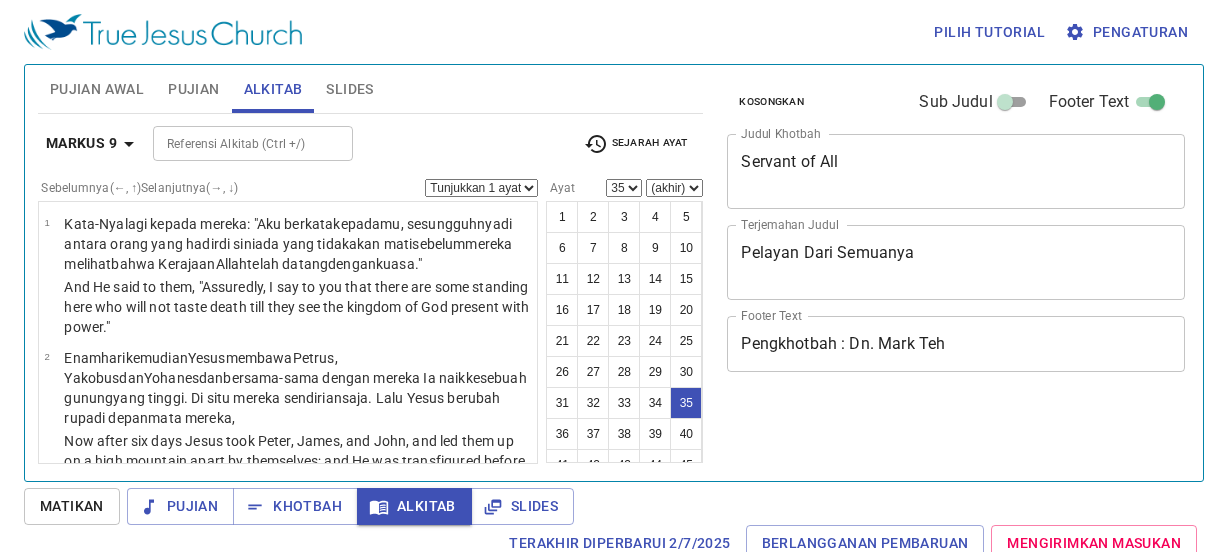 select on "35" 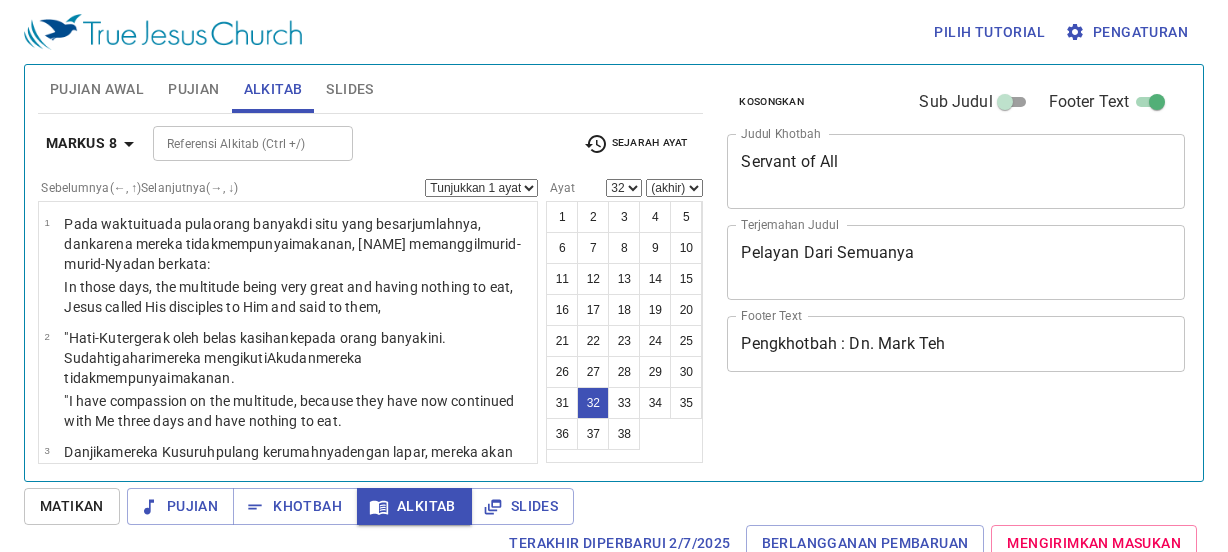 select on "32" 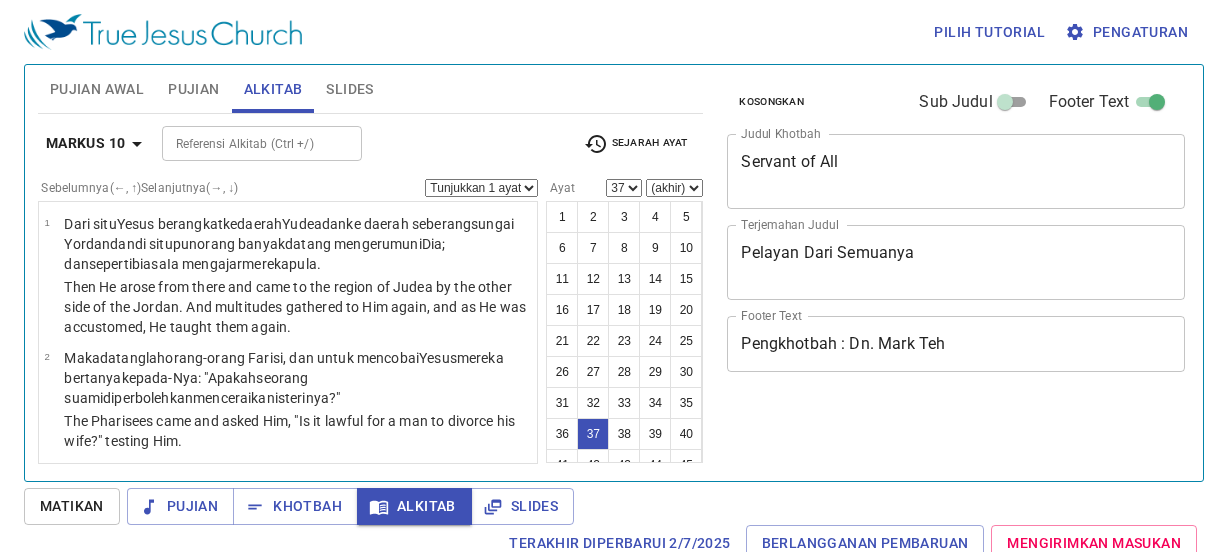 select on "37" 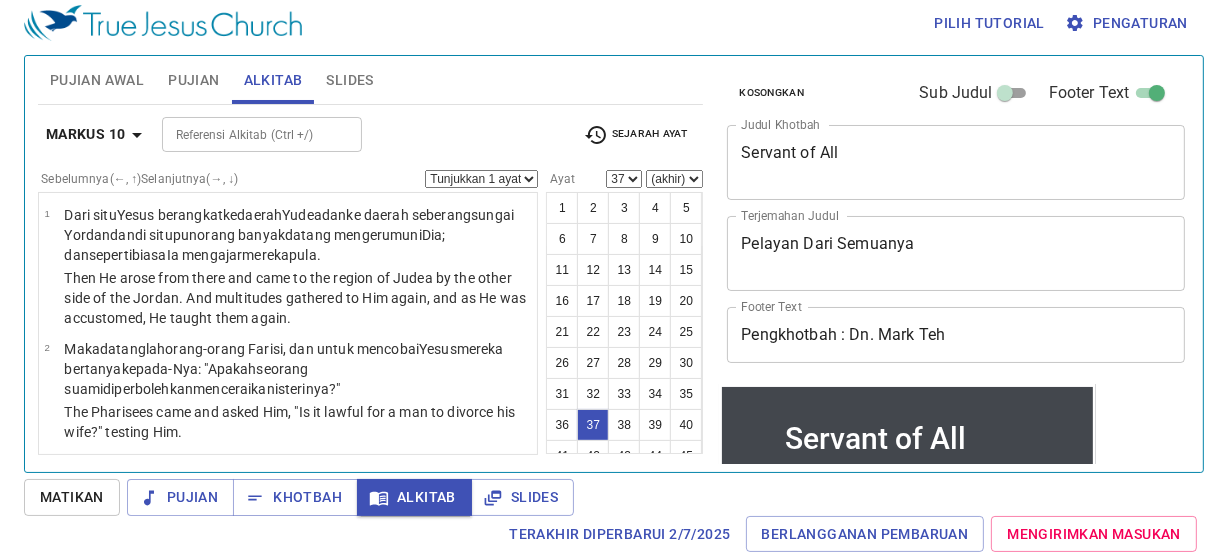 scroll, scrollTop: 9, scrollLeft: 0, axis: vertical 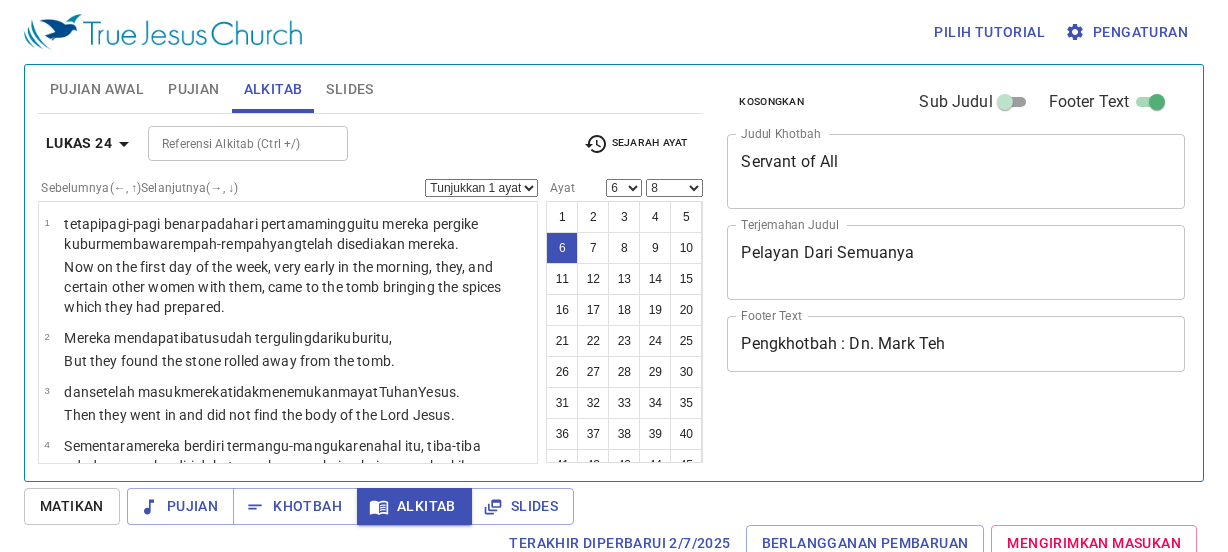 select on "6" 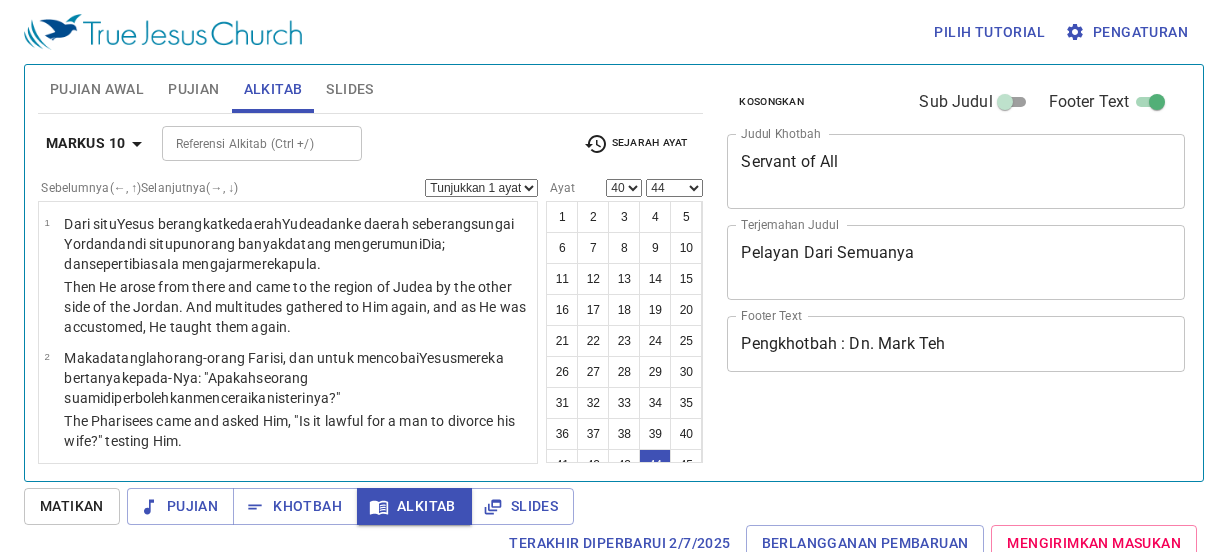 select on "40" 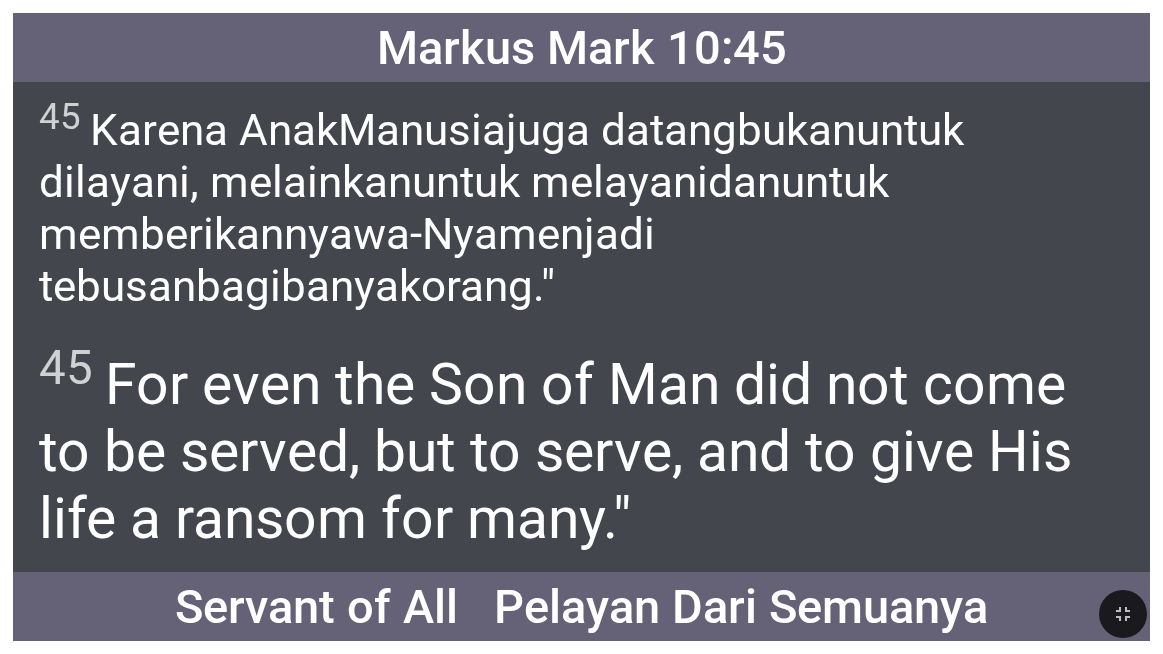 scroll, scrollTop: 0, scrollLeft: 0, axis: both 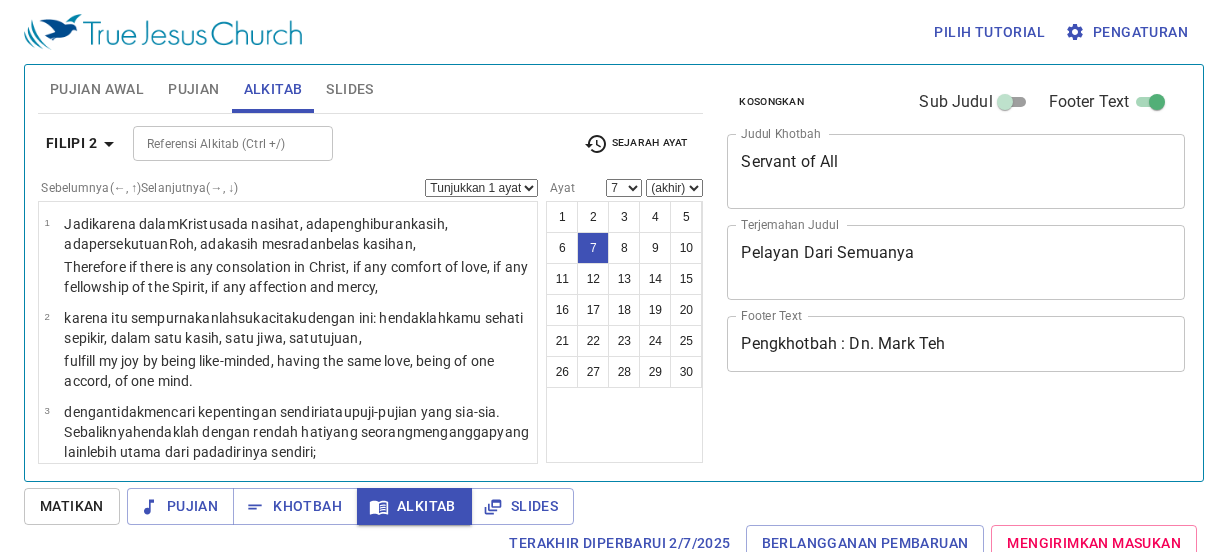 select on "7" 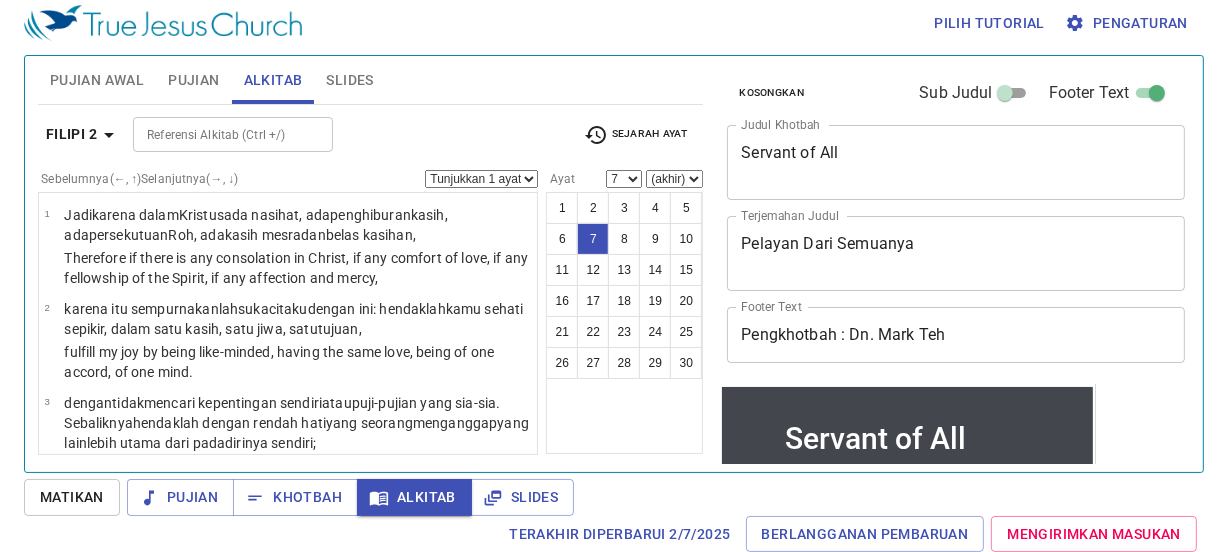 scroll, scrollTop: 9, scrollLeft: 0, axis: vertical 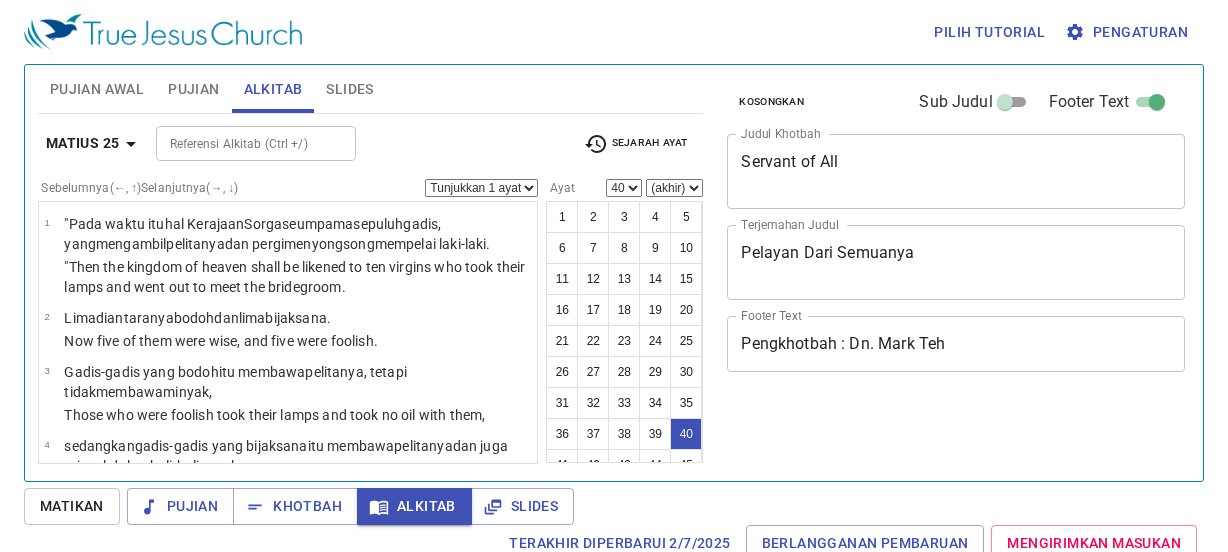 select on "40" 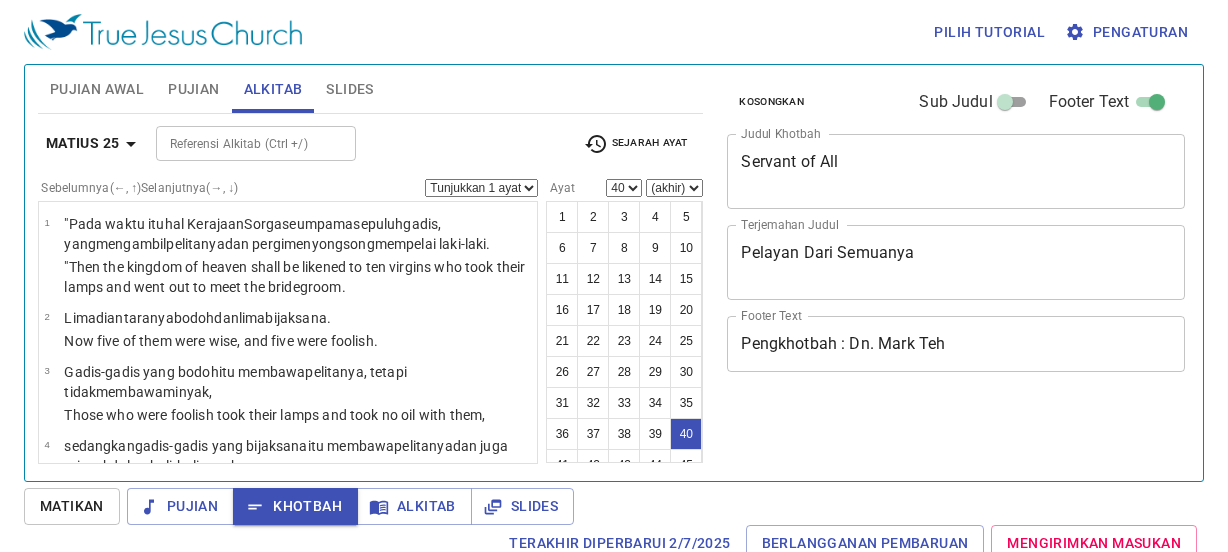 select on "40" 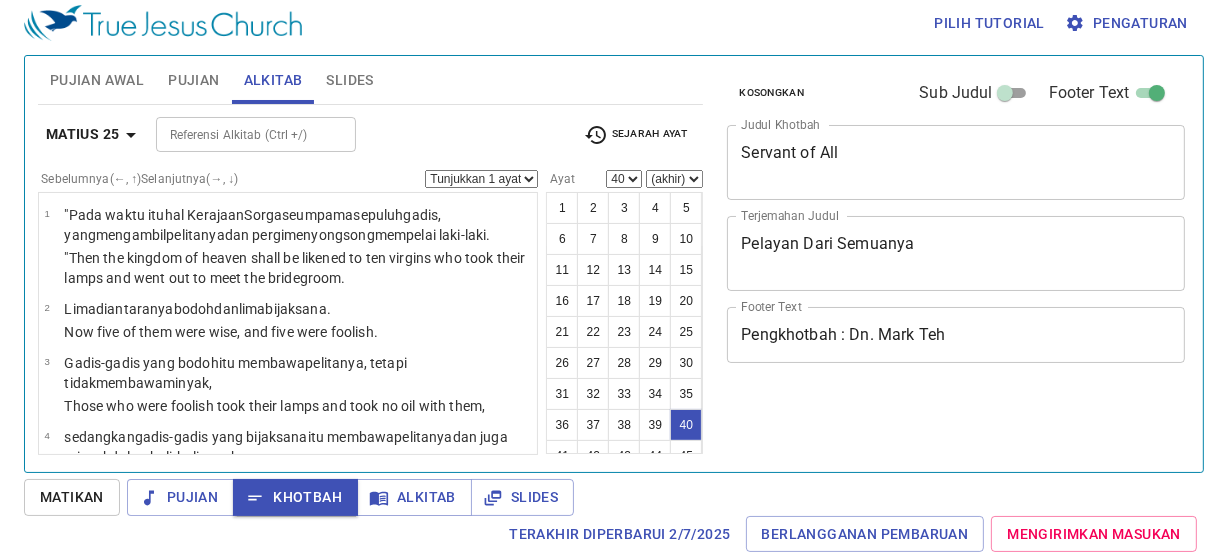 click on "Referensi Alkitab (Ctrl +/)" at bounding box center (239, 134) 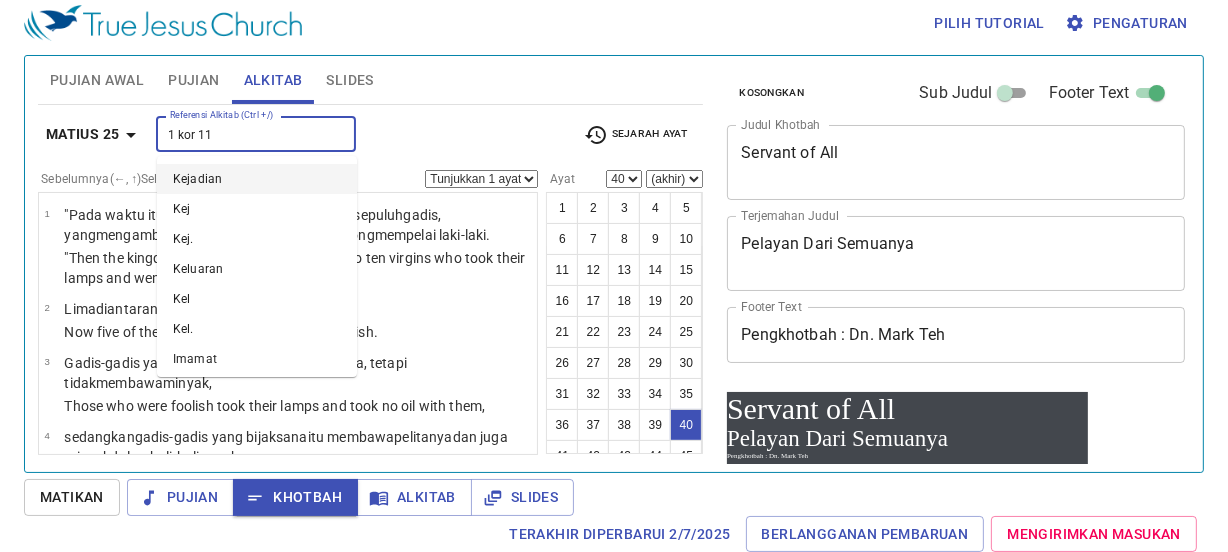click on "1 kor 11" at bounding box center [239, 134] 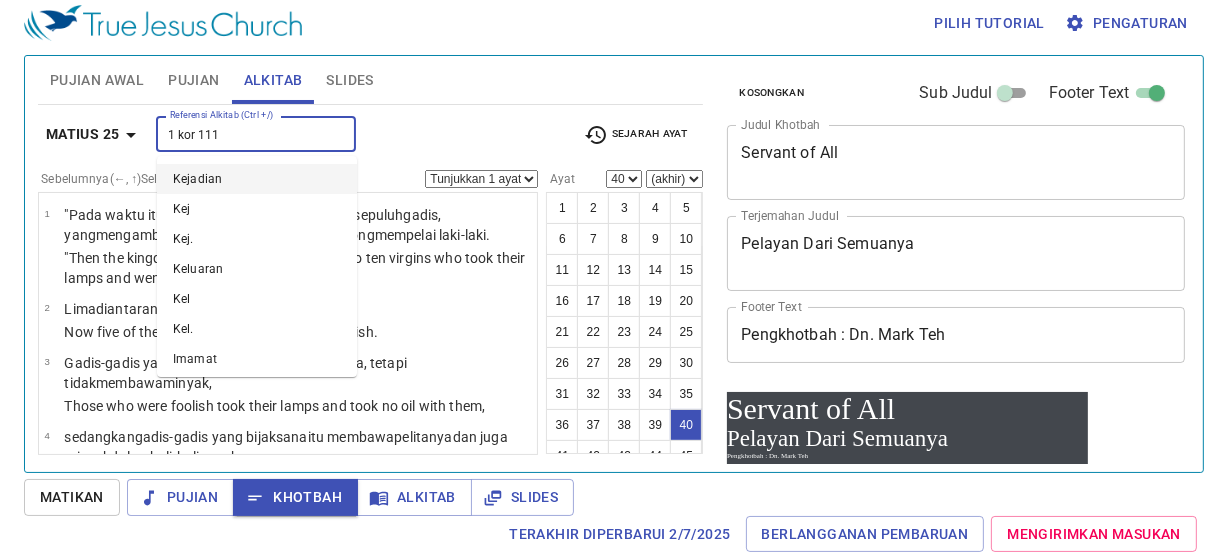 type on "1 kor 1111" 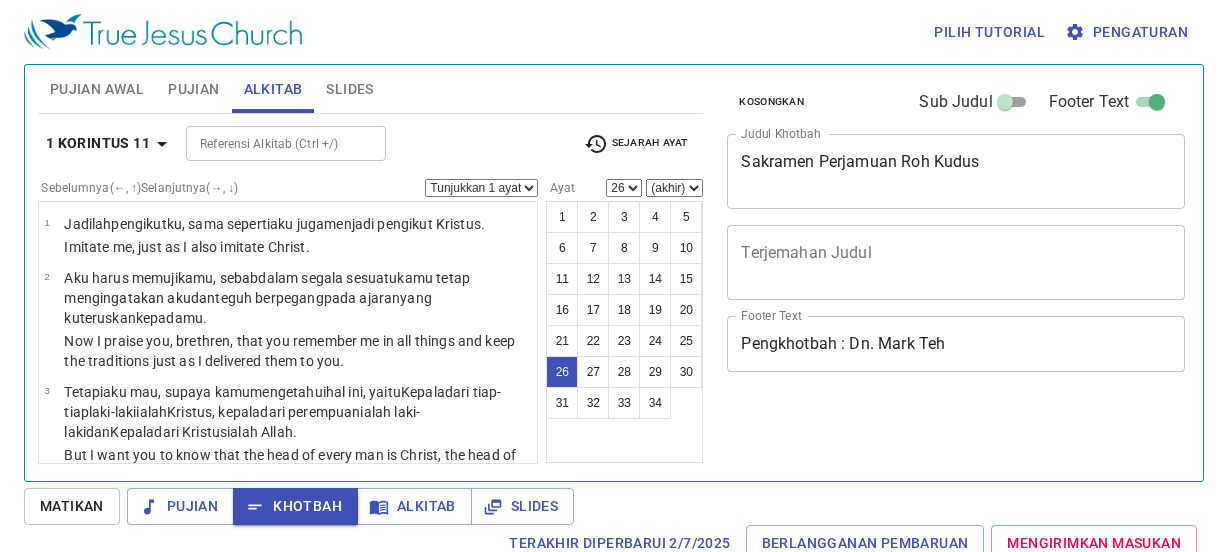 select on "26" 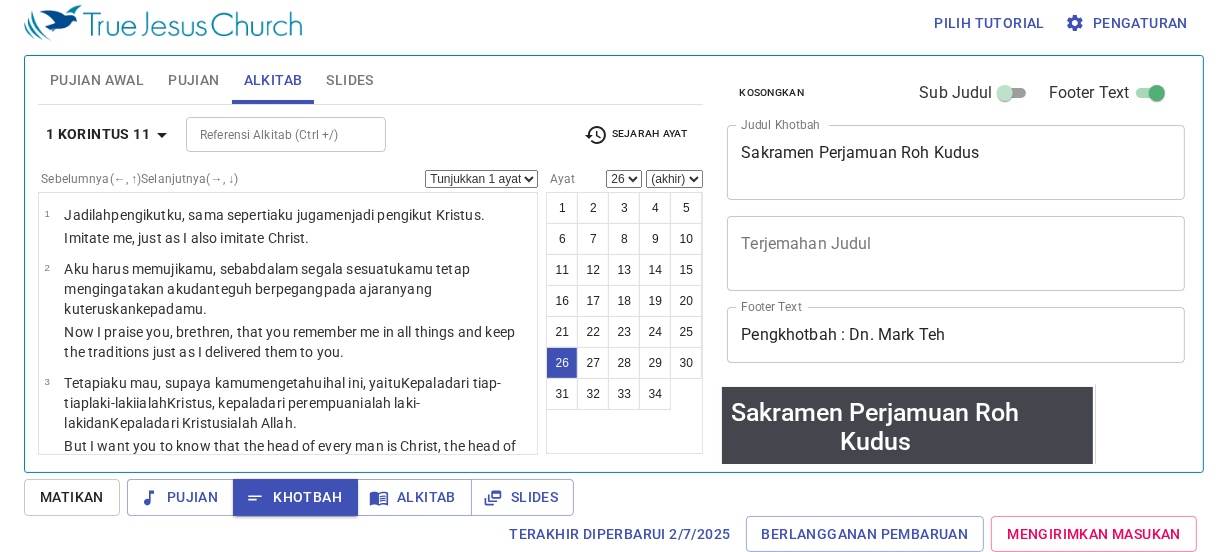 scroll, scrollTop: 9, scrollLeft: 0, axis: vertical 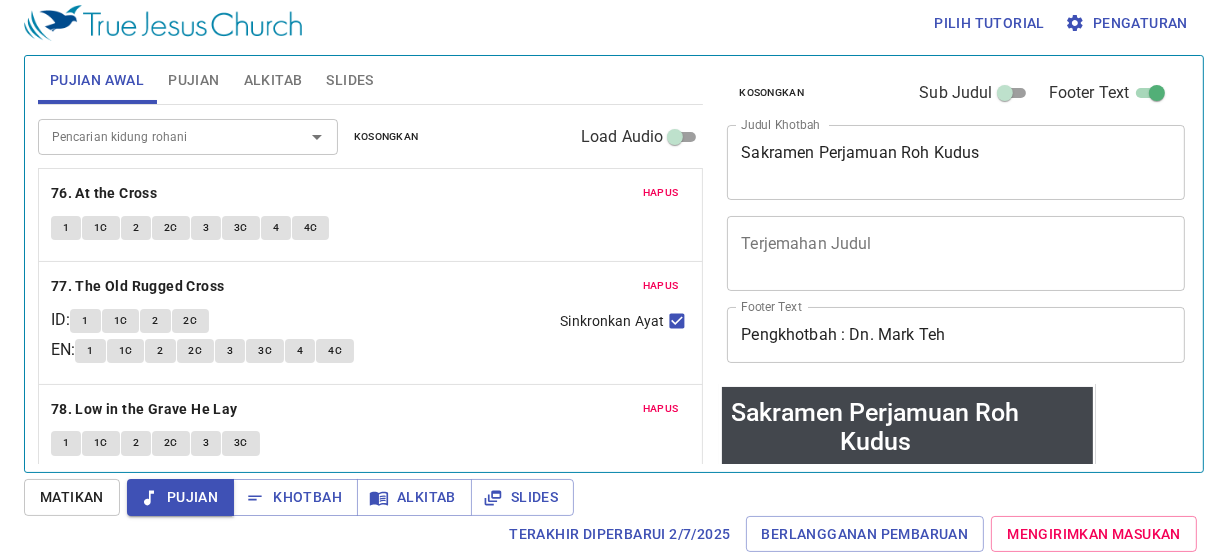 click on "2" at bounding box center (136, 536) 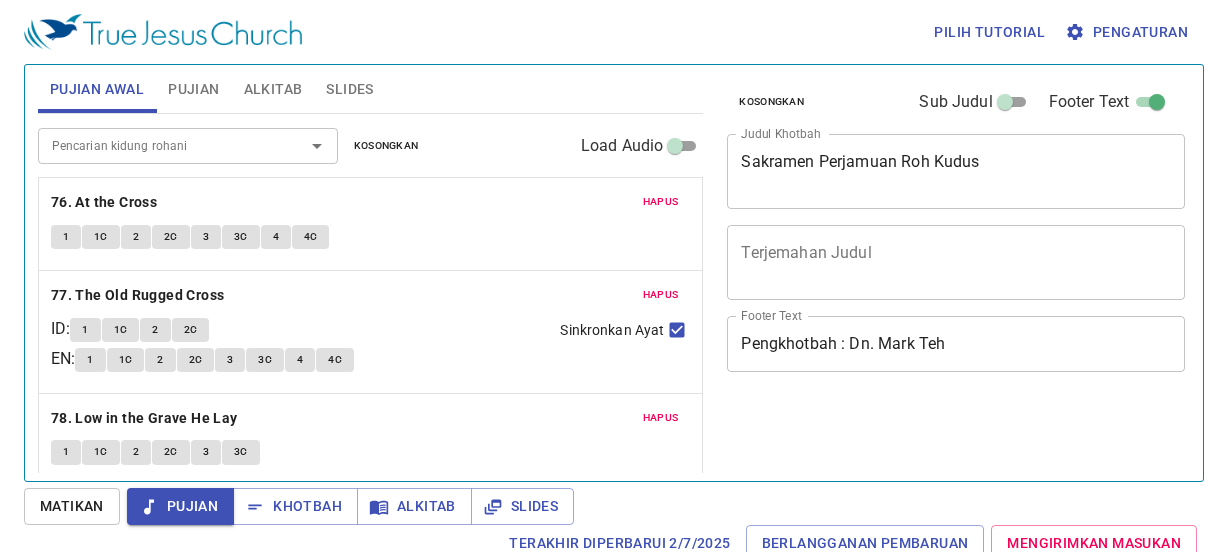 scroll, scrollTop: 9, scrollLeft: 0, axis: vertical 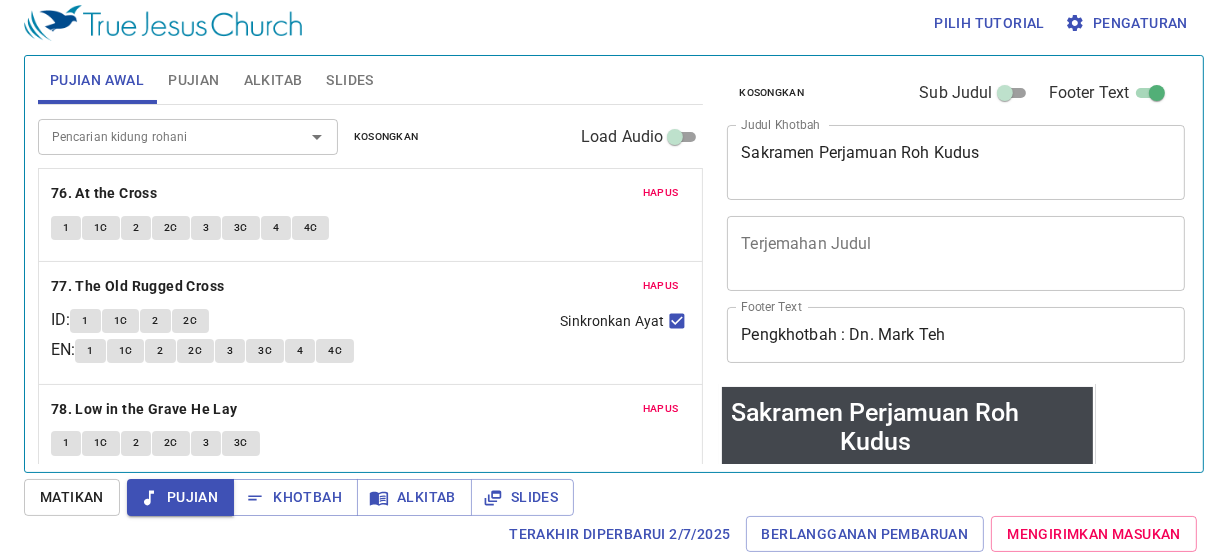 click on "Khotbah" at bounding box center (295, 497) 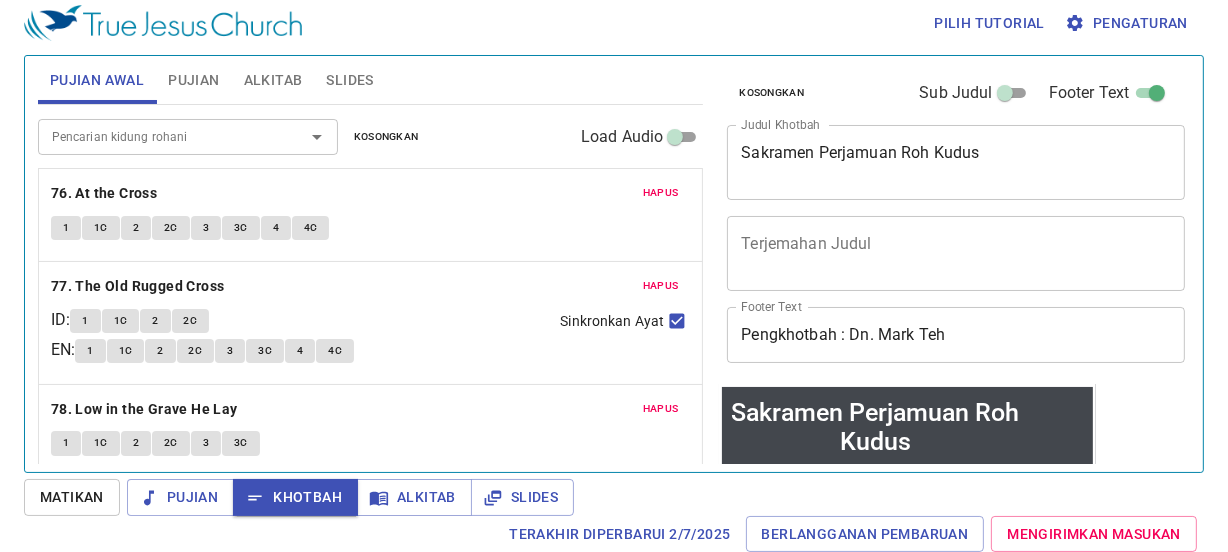 scroll, scrollTop: 9, scrollLeft: 0, axis: vertical 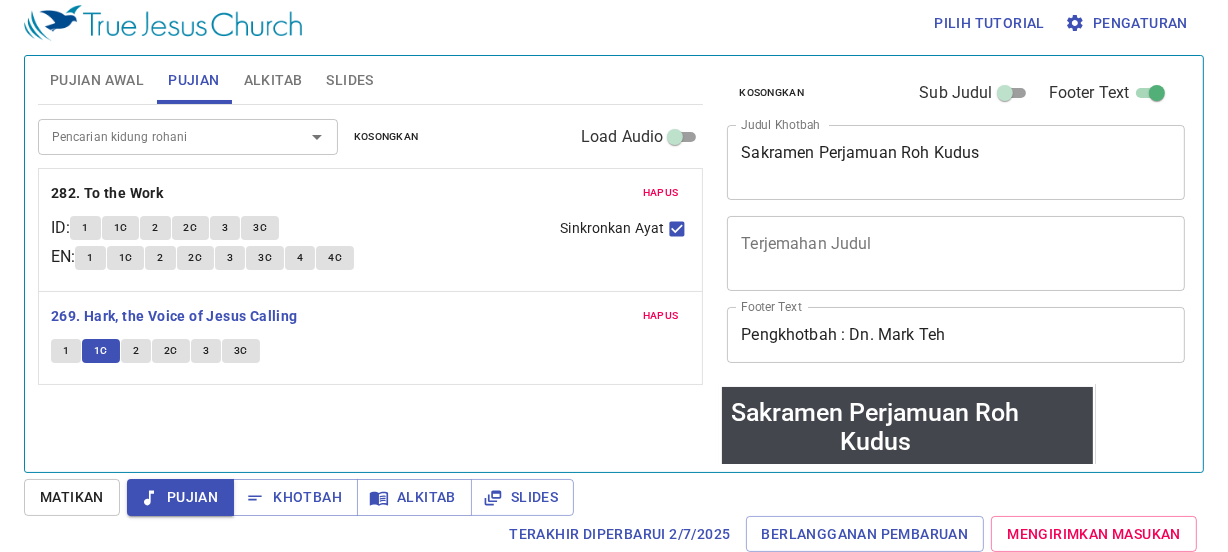 type 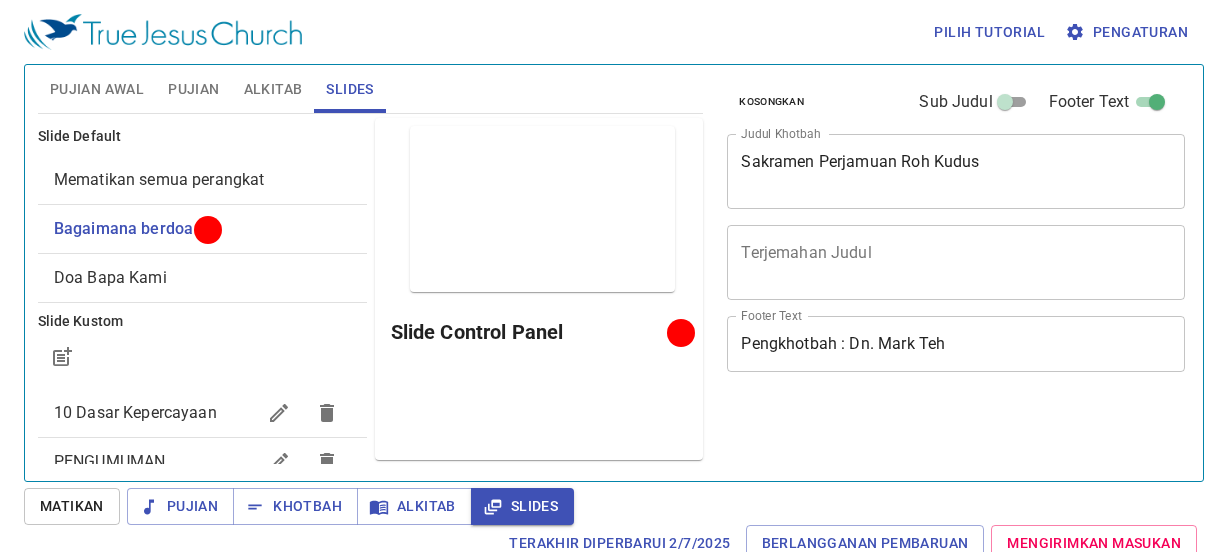 scroll, scrollTop: 9, scrollLeft: 0, axis: vertical 